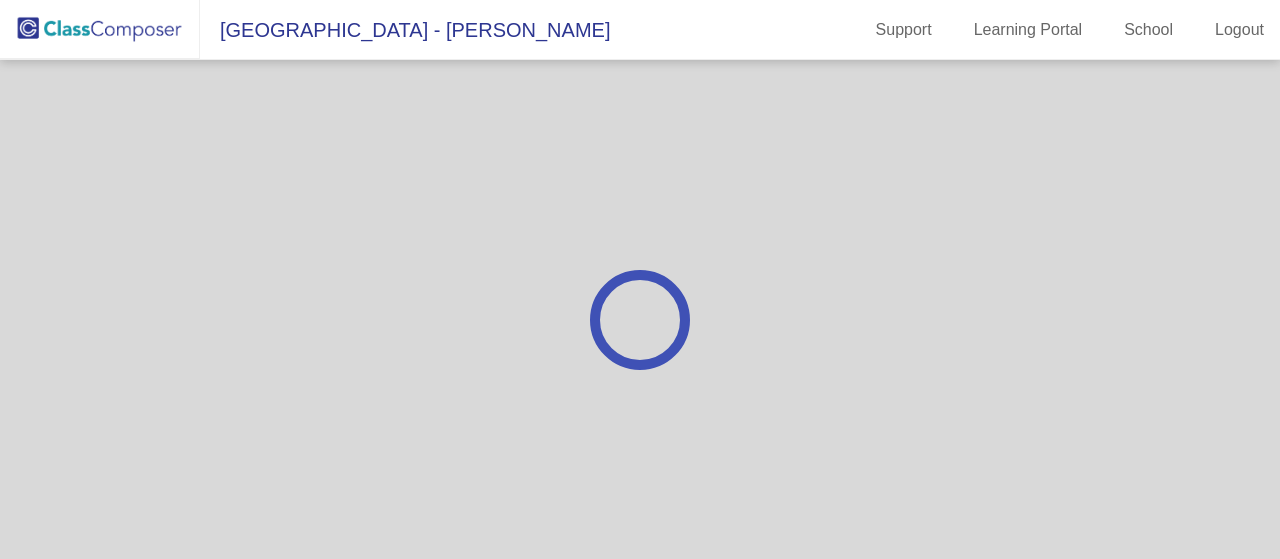 scroll, scrollTop: 0, scrollLeft: 0, axis: both 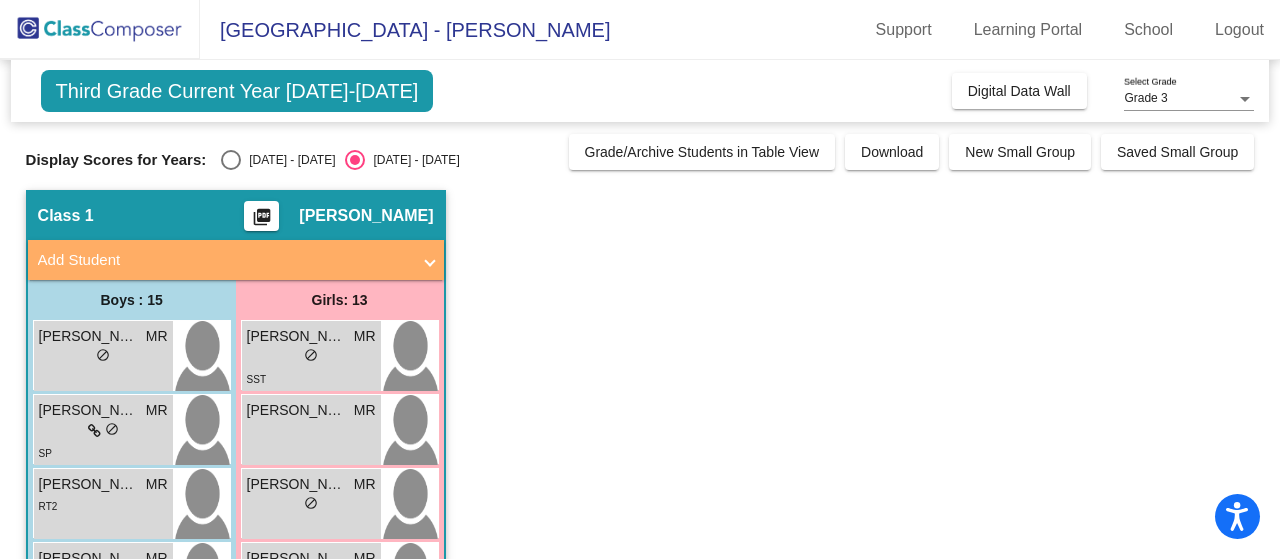 click on "Display Scores for Years:   [DATE] - [DATE]   [DATE] - [DATE]  Grade/Archive Students in Table View   Download   New Small Group   Saved Small Group" 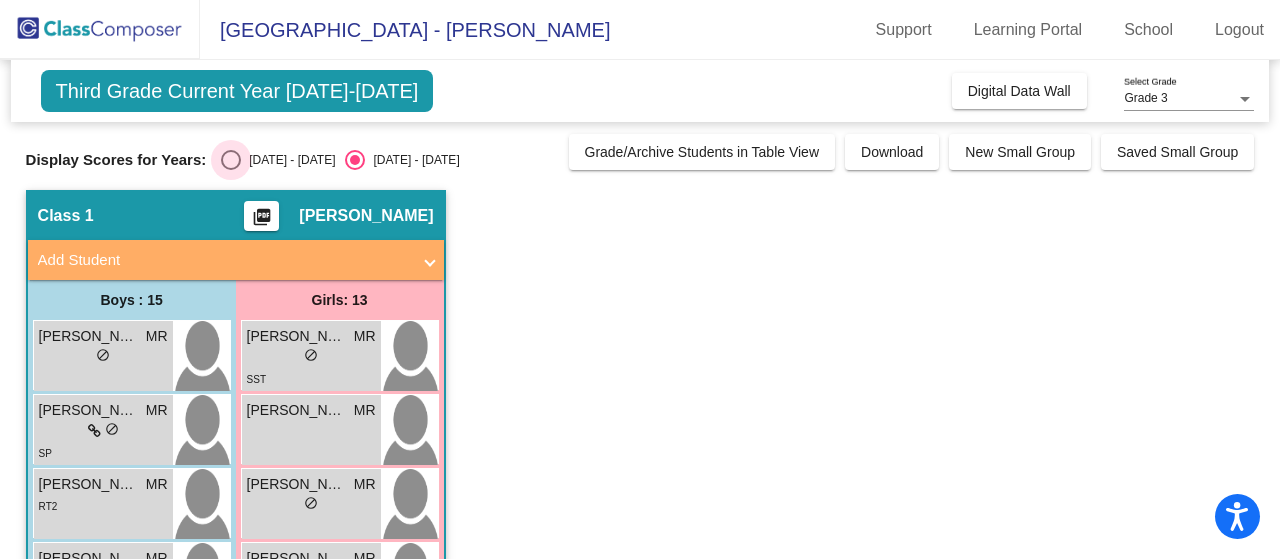 click on "[DATE] - [DATE]" at bounding box center [288, 160] 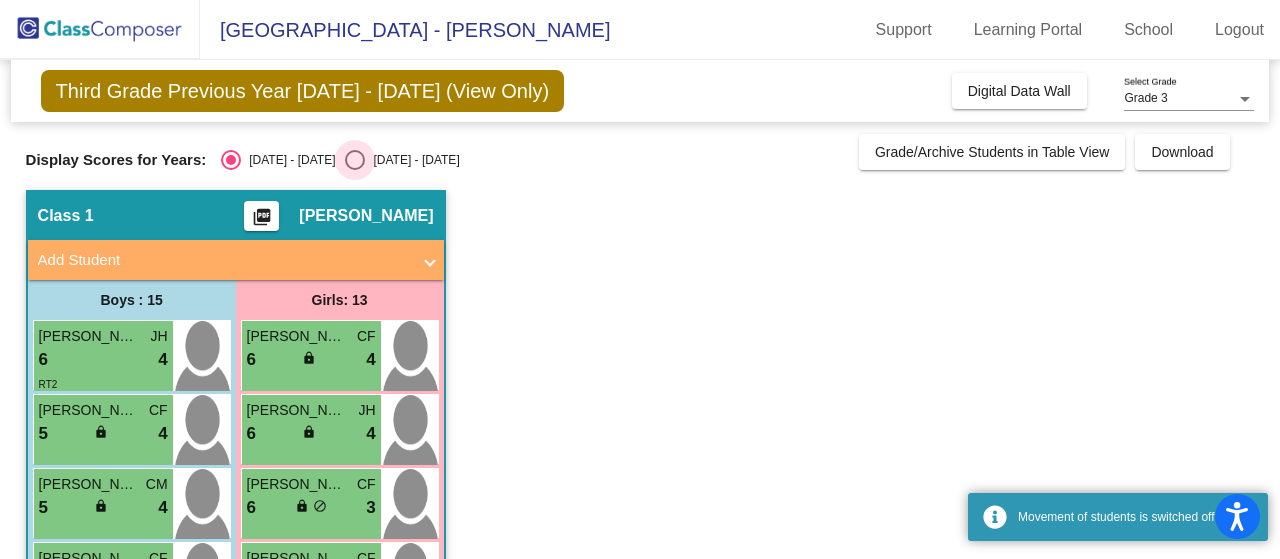 click at bounding box center [355, 160] 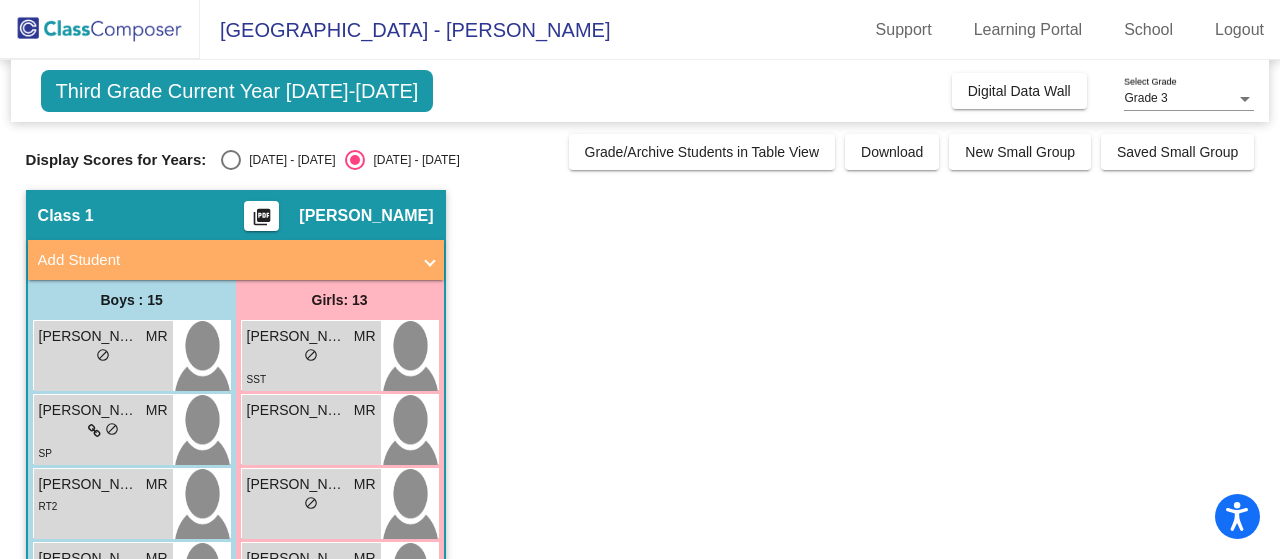 click on "[DATE] - [DATE]" at bounding box center (278, 160) 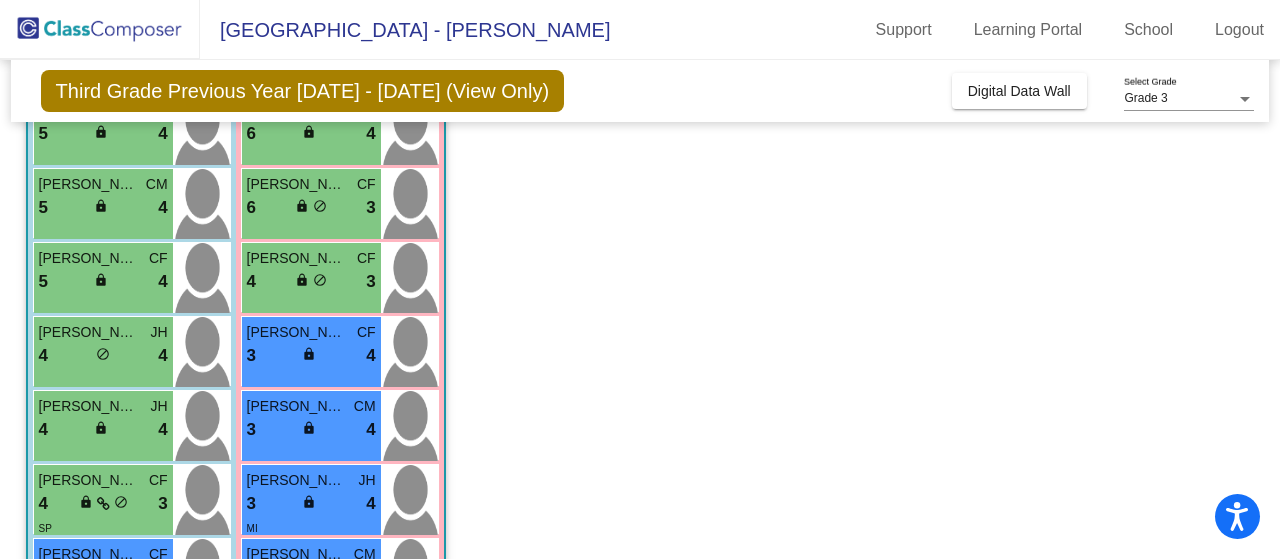scroll, scrollTop: 0, scrollLeft: 0, axis: both 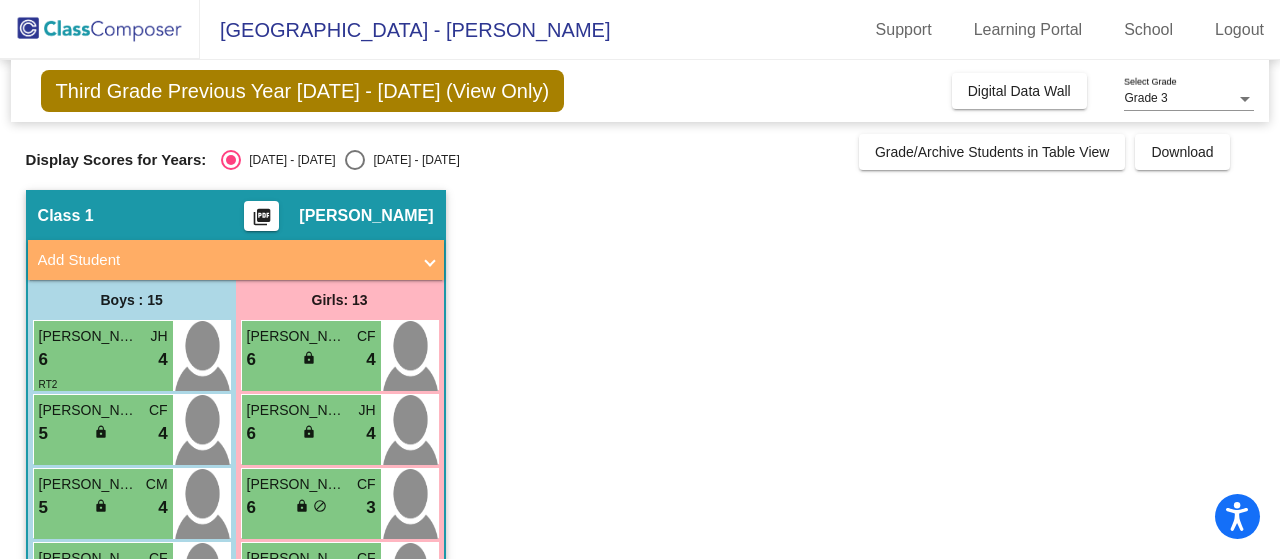 click on "[DATE] - [DATE]" at bounding box center (412, 160) 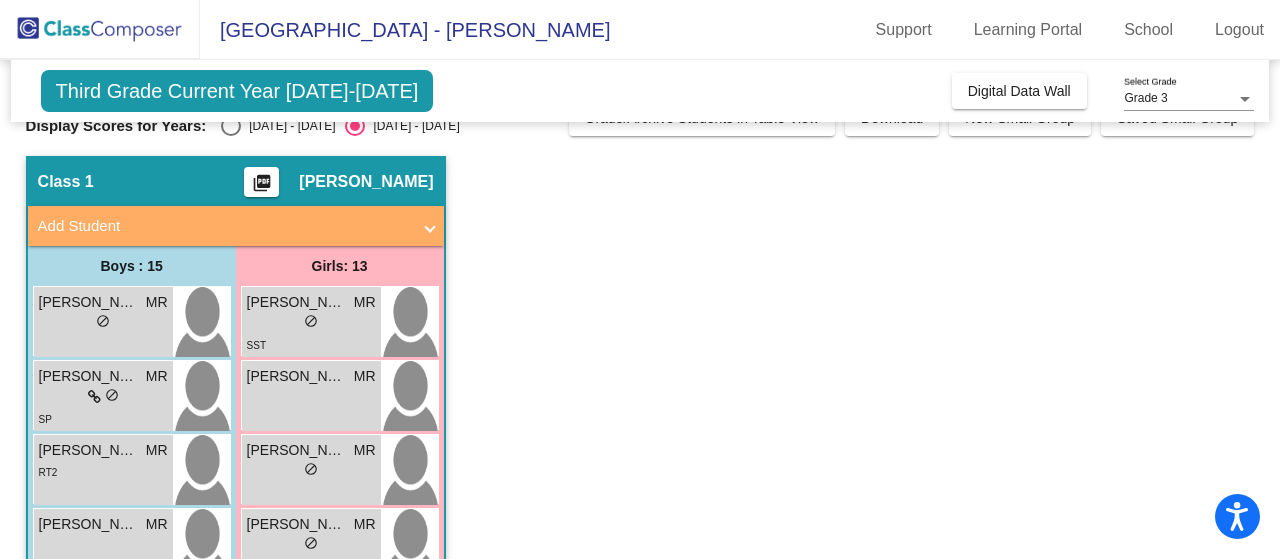 scroll, scrollTop: 0, scrollLeft: 0, axis: both 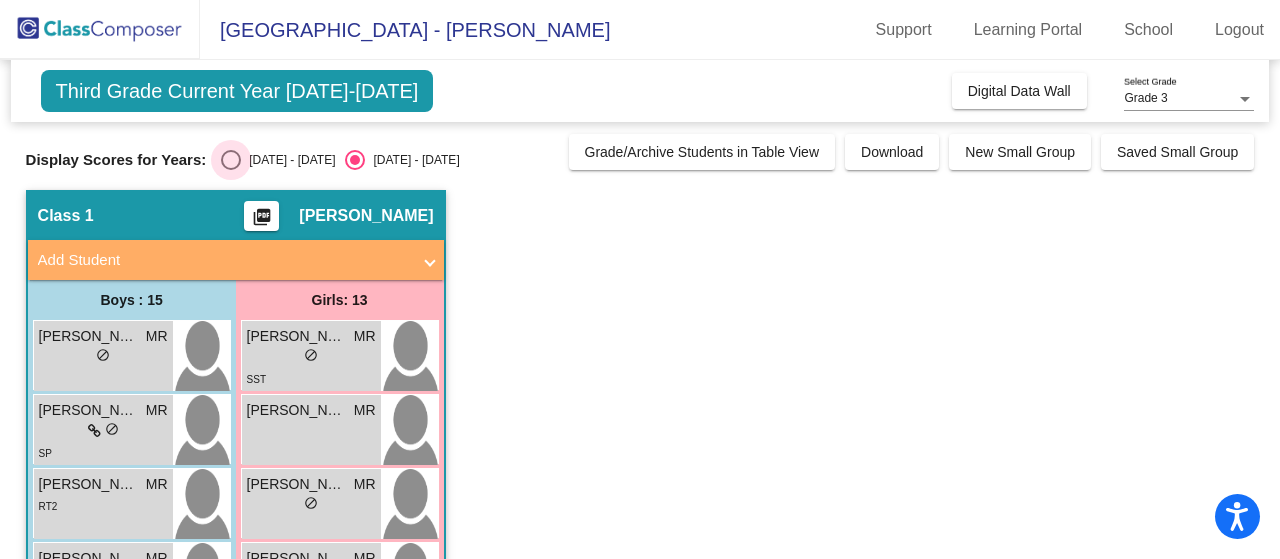 click on "[DATE] - [DATE]" at bounding box center [288, 160] 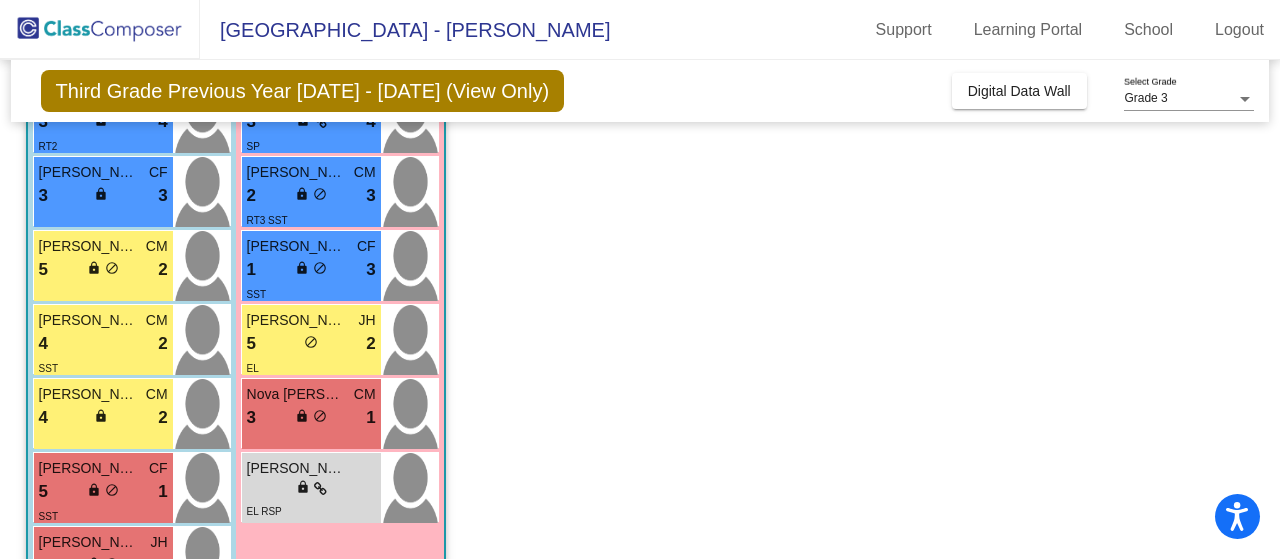 scroll, scrollTop: 902, scrollLeft: 0, axis: vertical 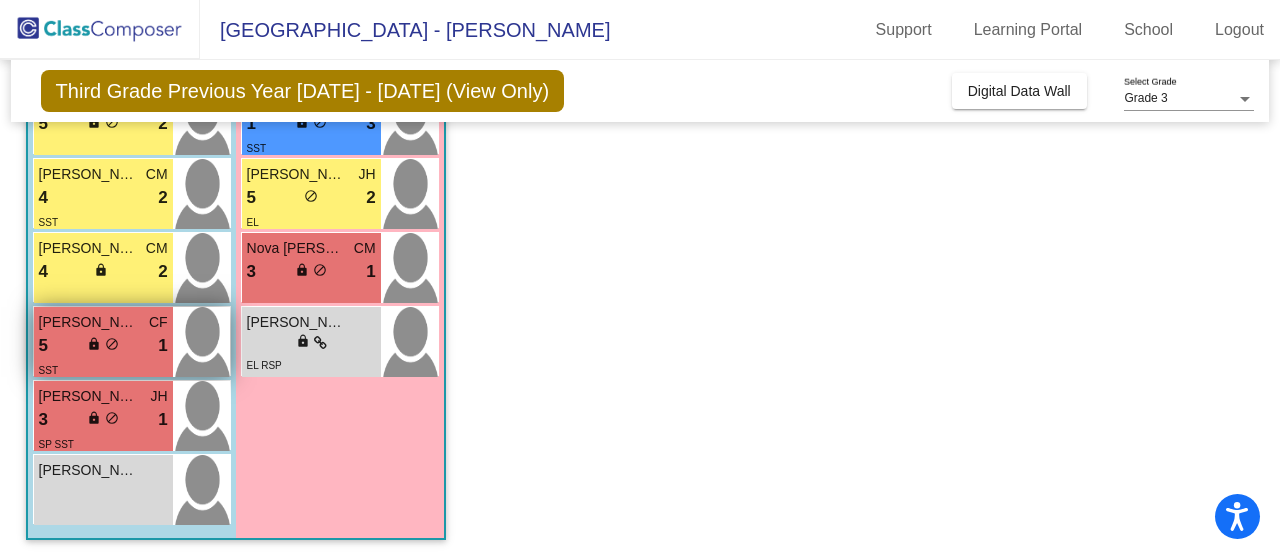click on "5 lock do_not_disturb_alt 1" at bounding box center [103, 346] 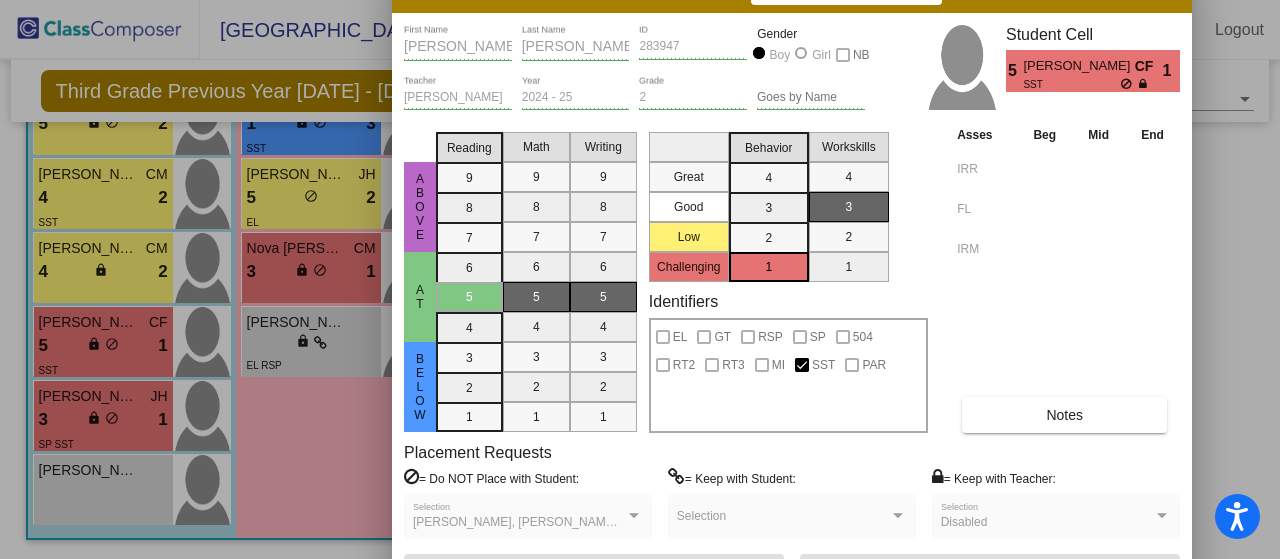 drag, startPoint x: 1086, startPoint y: 29, endPoint x: 1013, endPoint y: -10, distance: 82.764725 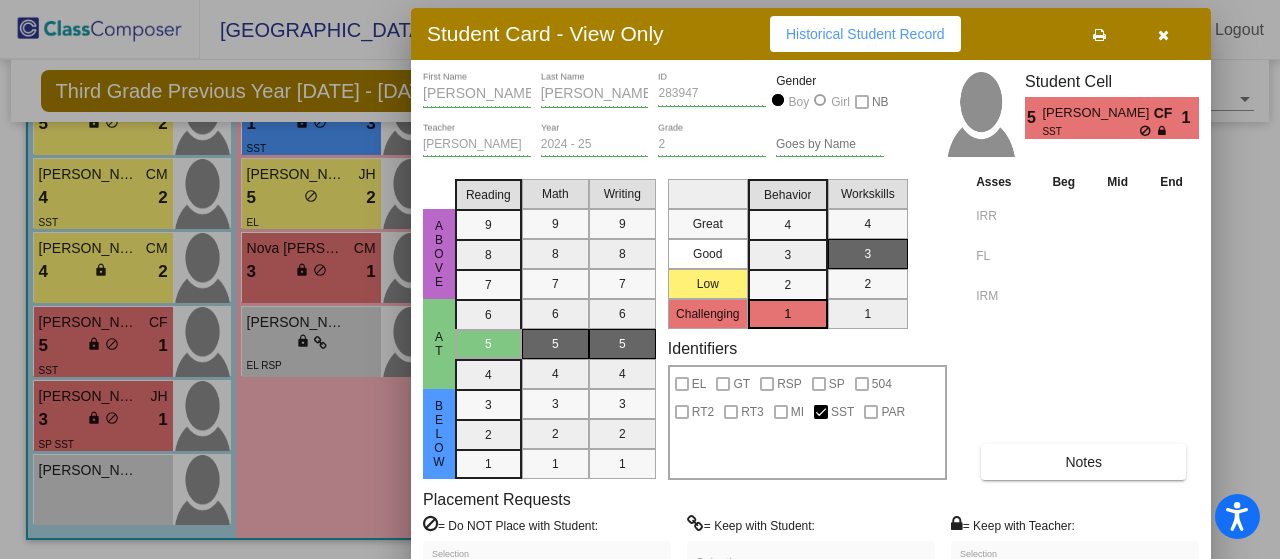 drag, startPoint x: 994, startPoint y: 12, endPoint x: 1016, endPoint y: 75, distance: 66.730804 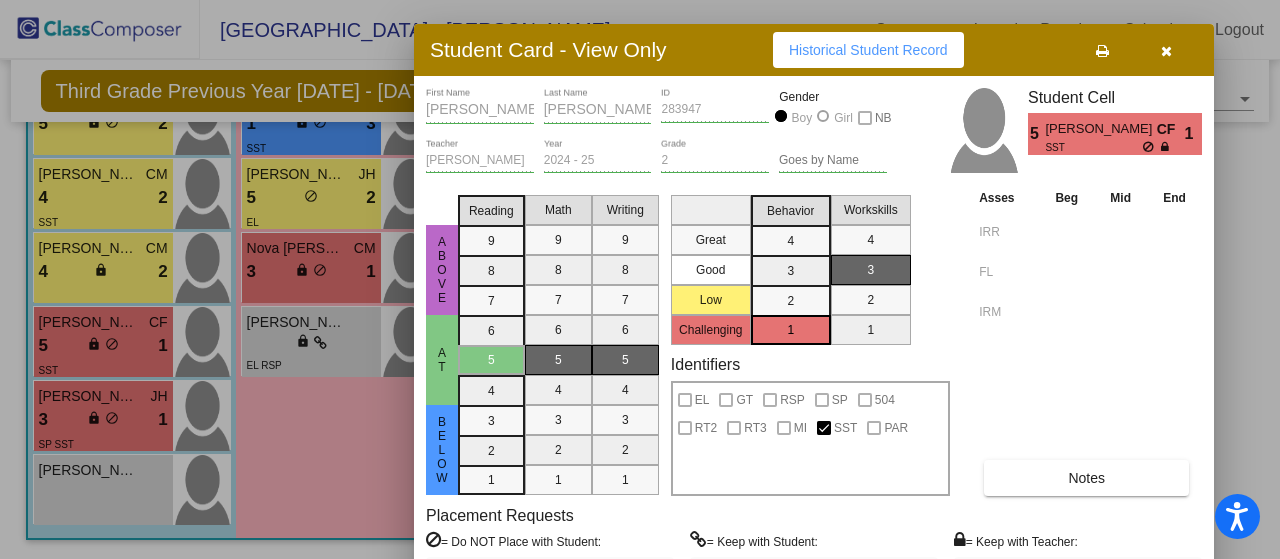 click at bounding box center [1166, 50] 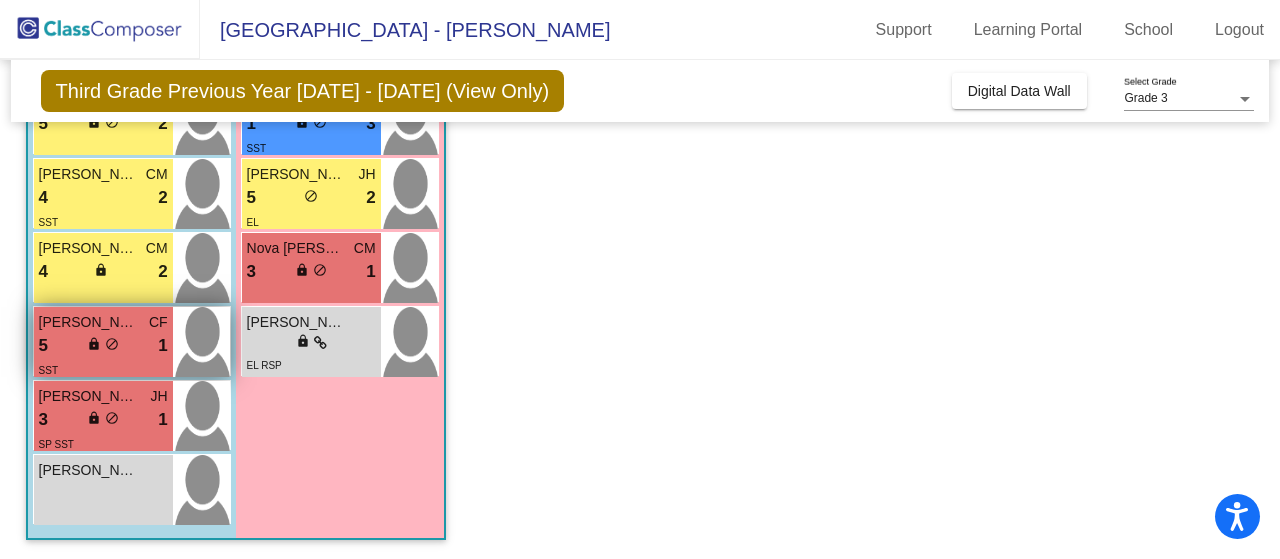 click on "5 lock do_not_disturb_alt 1" at bounding box center [103, 346] 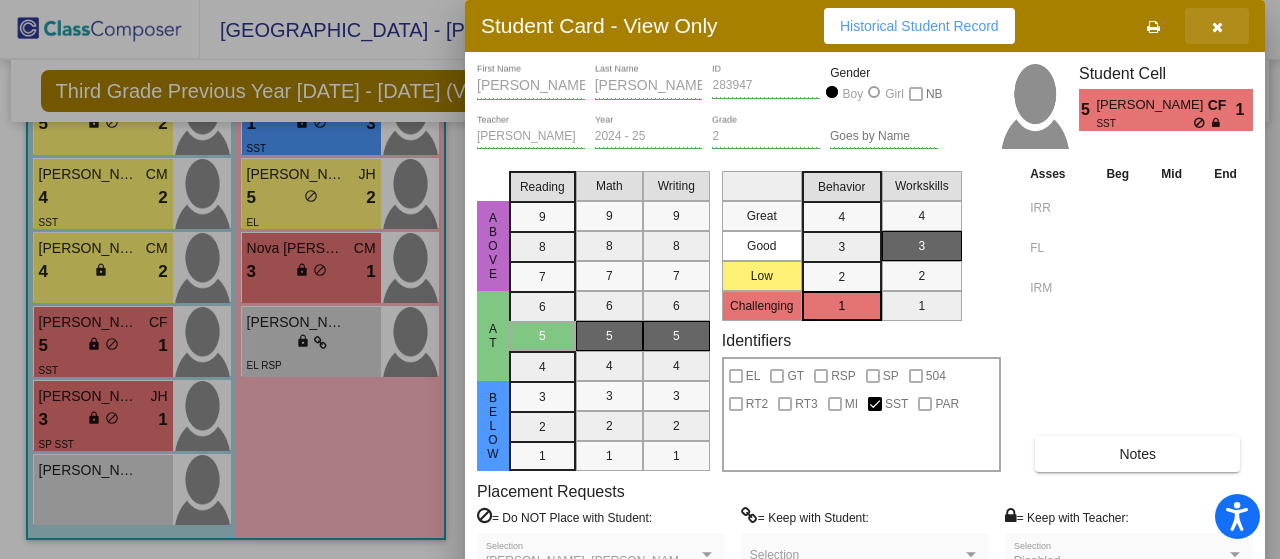 click at bounding box center (1217, 27) 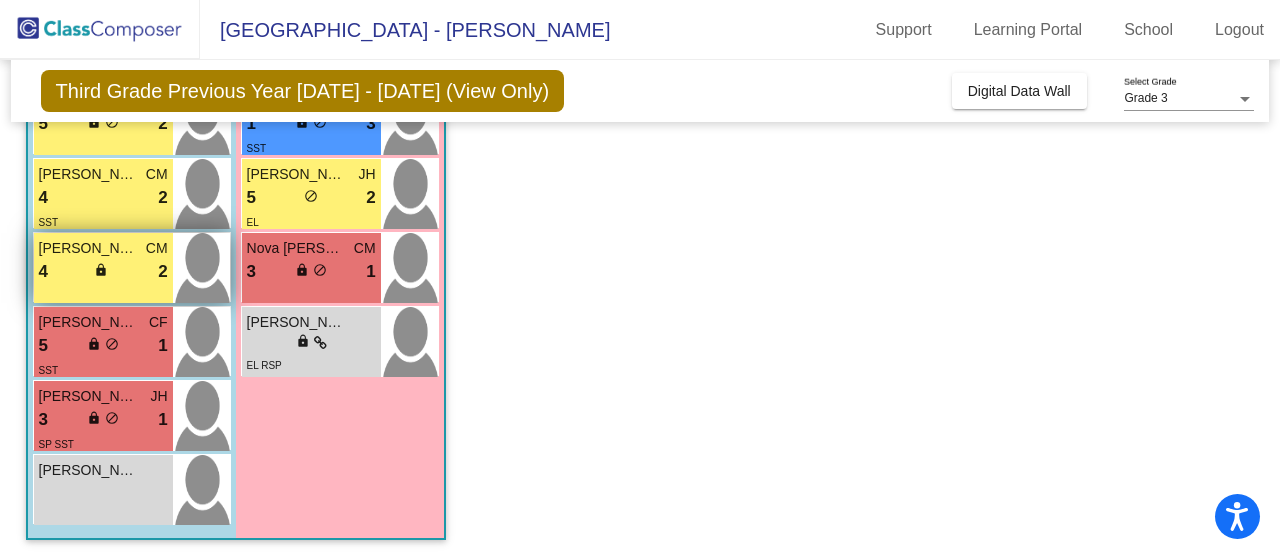click on "4 lock do_not_disturb_alt 2" at bounding box center (103, 272) 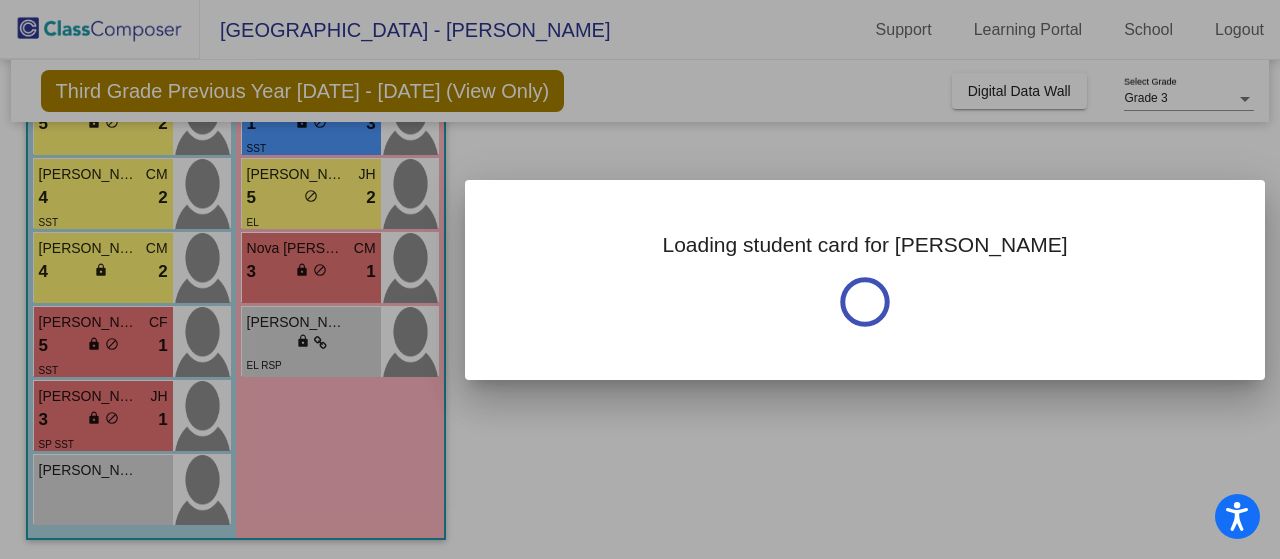 click at bounding box center (640, 279) 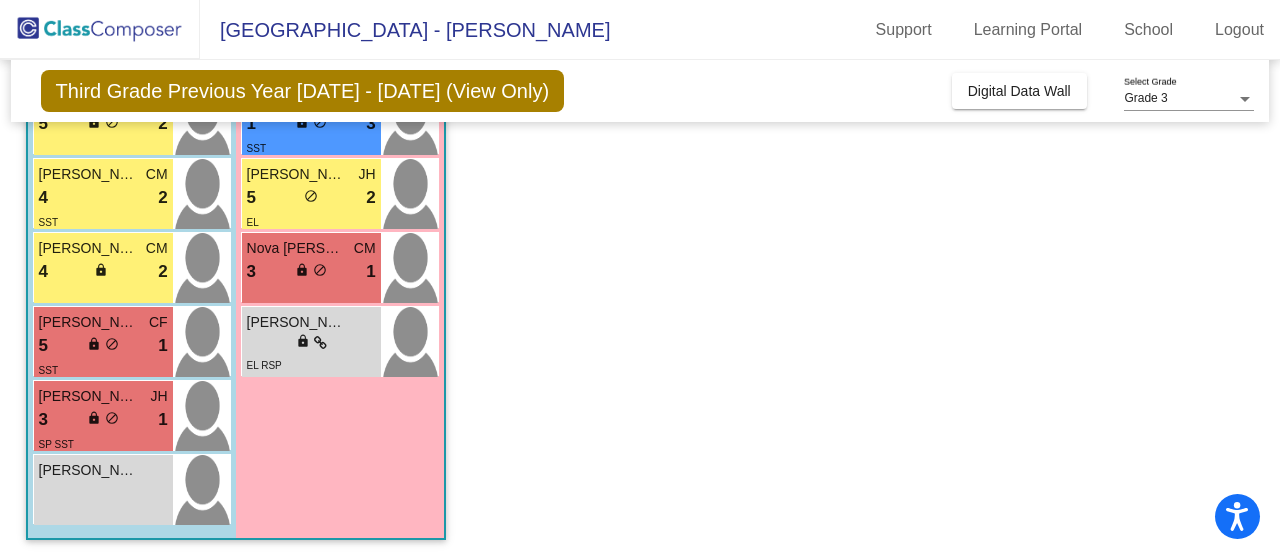 scroll, scrollTop: 702, scrollLeft: 0, axis: vertical 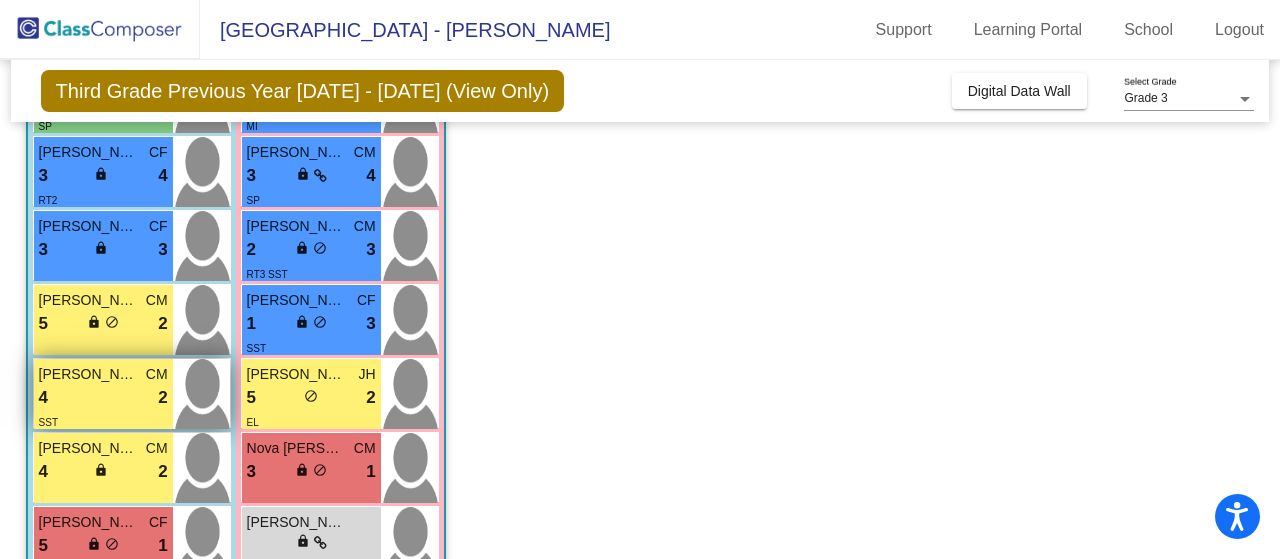 click on "[PERSON_NAME]" at bounding box center [89, 374] 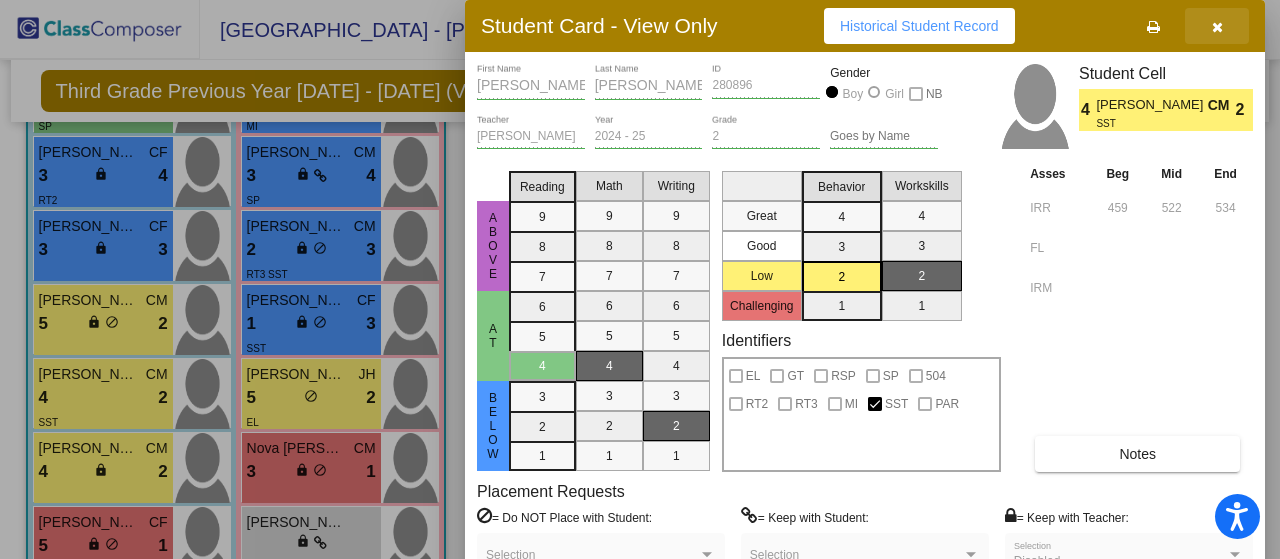 click at bounding box center [1217, 26] 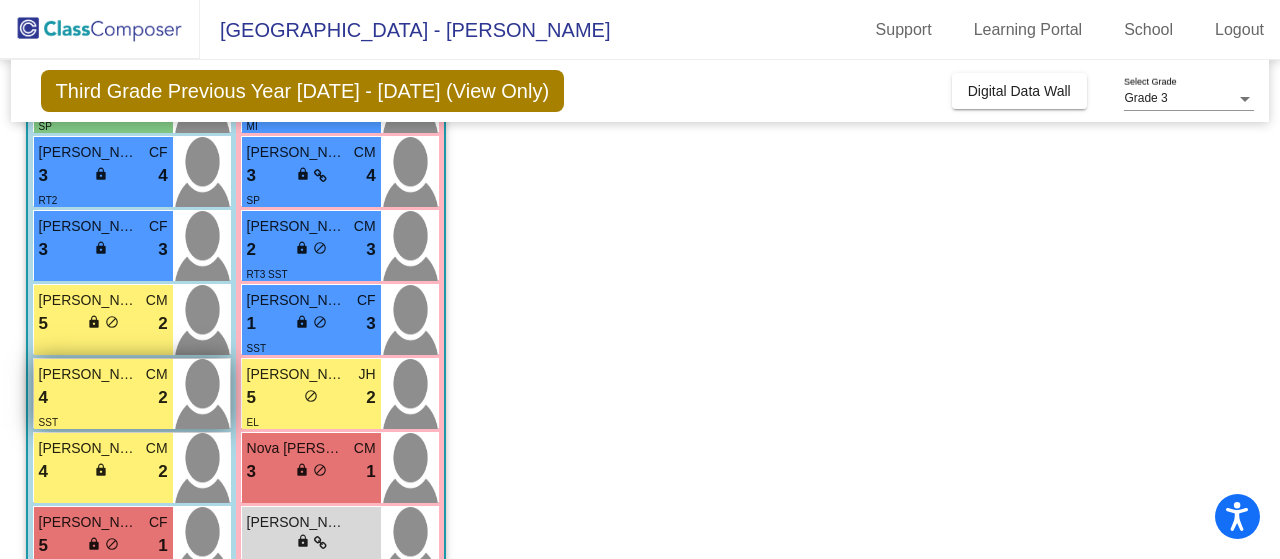 click on "[PERSON_NAME]" at bounding box center [89, 374] 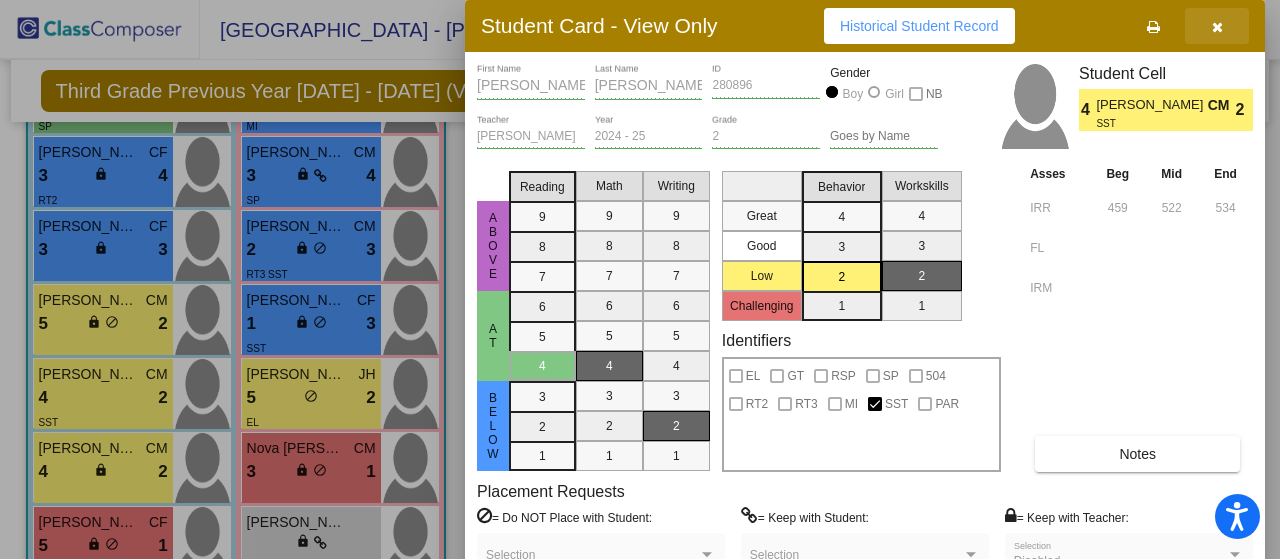 click at bounding box center [1217, 26] 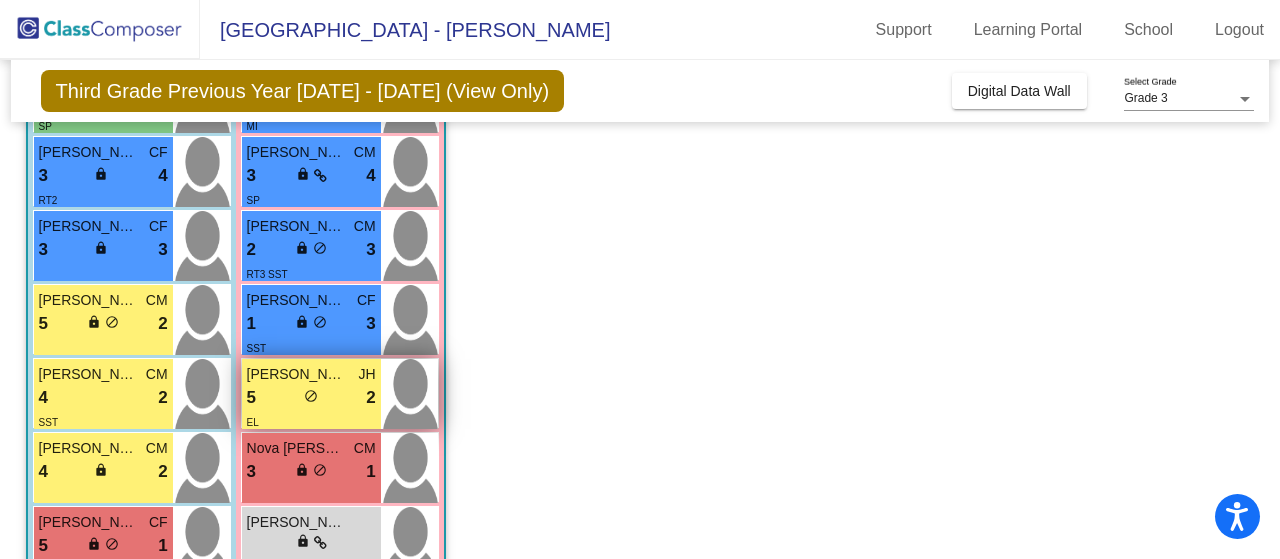 click on "[PERSON_NAME]" at bounding box center (297, 374) 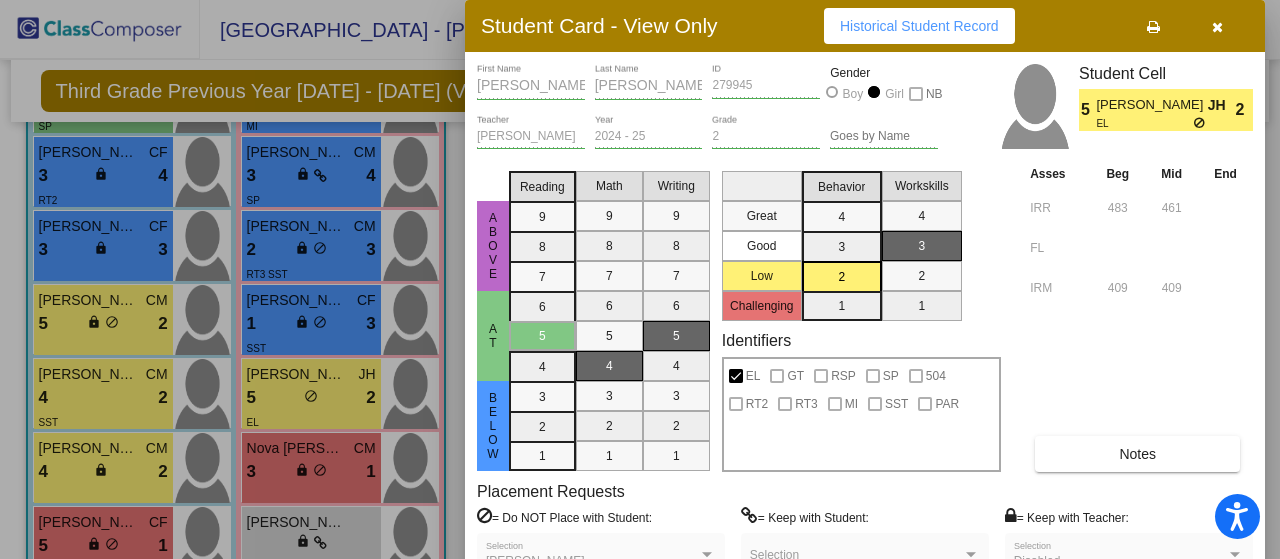 click at bounding box center (1217, 27) 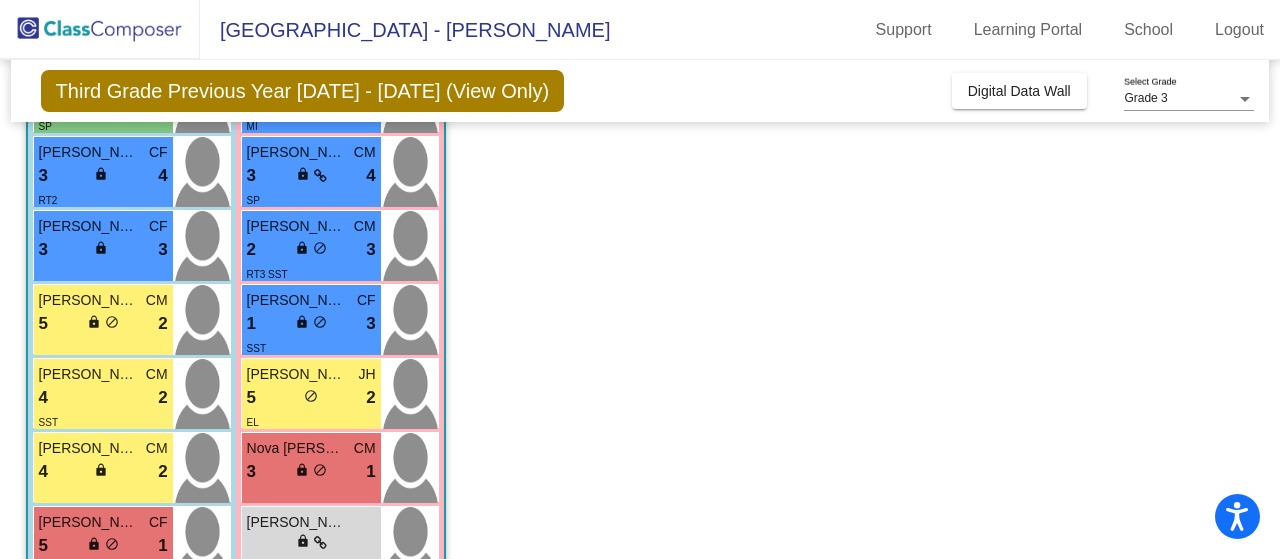 click on "Class 1    picture_as_pdf [PERSON_NAME]  Add Student  First Name Last Name Student Id  (Recommended)   Boy   Girl   [DEMOGRAPHIC_DATA] Add Close  Boys : 15  [PERSON_NAME] 6 lock do_not_disturb_alt 4 RT2 [PERSON_NAME] CF 5 lock do_not_disturb_alt 4 [PERSON_NAME] CM 5 lock do_not_disturb_alt 4 [PERSON_NAME] CF 5 lock do_not_disturb_alt 4 [PERSON_NAME] JH 4 lock do_not_disturb_alt 4 [PERSON_NAME] JH 4 lock do_not_disturb_alt 4 [PERSON_NAME] CF 4 lock do_not_disturb_alt 3 SP [PERSON_NAME] [PERSON_NAME] 3 lock do_not_disturb_alt 4 RT2 [PERSON_NAME] CF 3 lock do_not_disturb_alt 3 Jayden [PERSON_NAME] 5 lock do_not_disturb_alt 2 [PERSON_NAME] CM 4 lock do_not_disturb_alt 2 SST [PERSON_NAME] CM 4 lock do_not_disturb_alt 2 [PERSON_NAME] CF 5 lock do_not_disturb_alt 1 SST [PERSON_NAME] JH 3 lock do_not_disturb_alt 1 SP SST [PERSON_NAME] lock do_not_disturb_alt Girls: 13 [PERSON_NAME] [PERSON_NAME] 6 lock do_not_disturb_alt 4 [PERSON_NAME] JH 6 lock do_not_disturb_alt 4 [PERSON_NAME] CF 6 lock 3 CF" 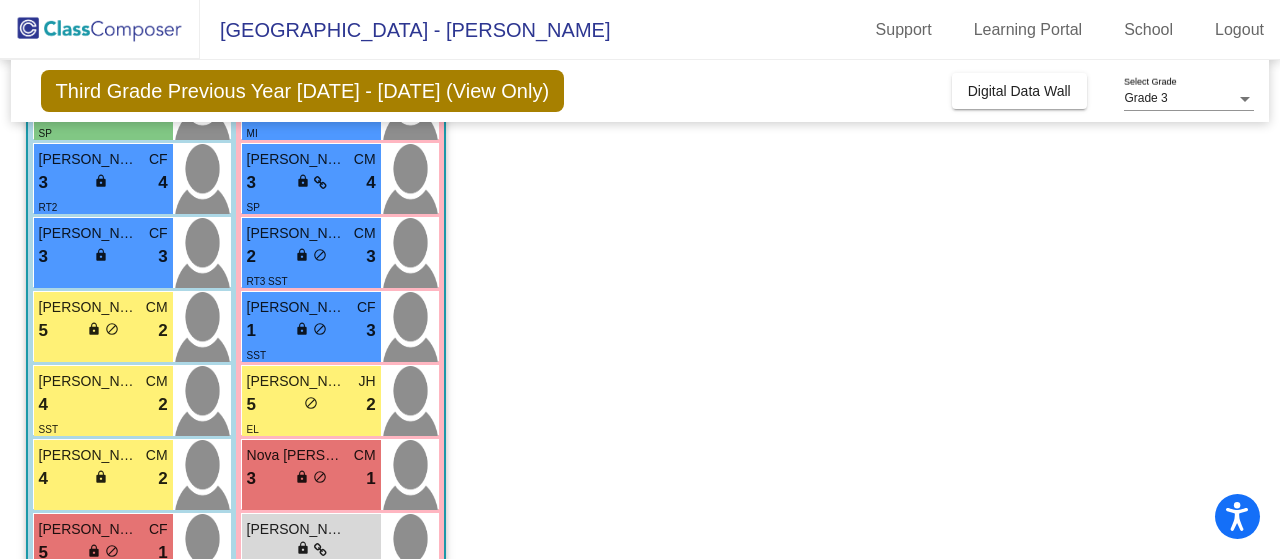 scroll, scrollTop: 702, scrollLeft: 0, axis: vertical 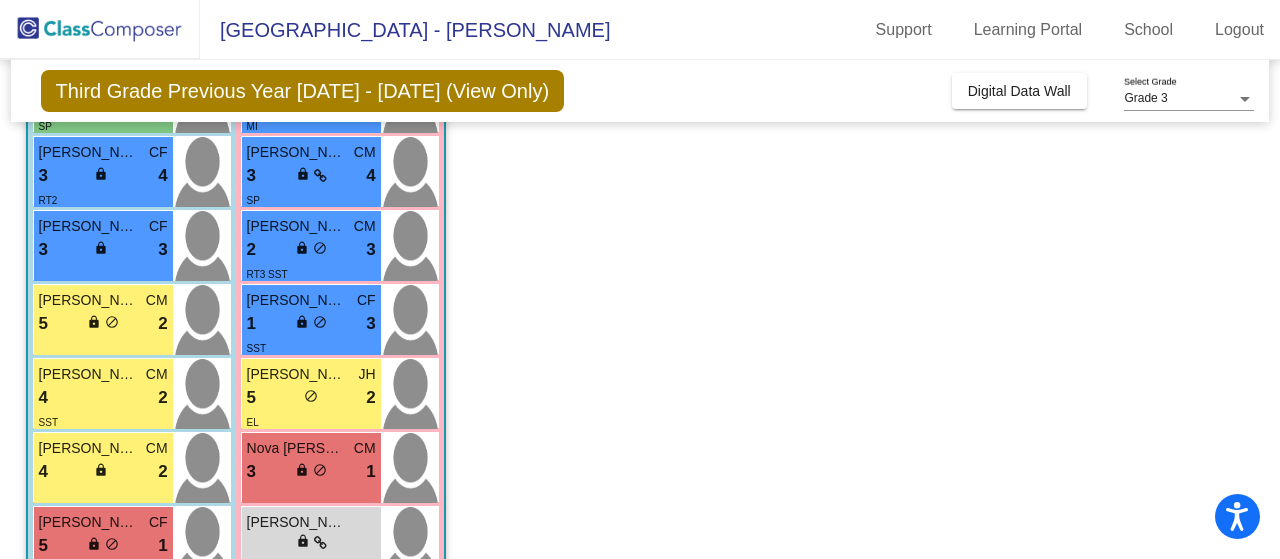click on "Class 1    picture_as_pdf [PERSON_NAME]  Add Student  First Name Last Name Student Id  (Recommended)   Boy   Girl   [DEMOGRAPHIC_DATA] Add Close  Boys : 15  [PERSON_NAME] 6 lock do_not_disturb_alt 4 RT2 [PERSON_NAME] CF 5 lock do_not_disturb_alt 4 [PERSON_NAME] CM 5 lock do_not_disturb_alt 4 [PERSON_NAME] CF 5 lock do_not_disturb_alt 4 [PERSON_NAME] JH 4 lock do_not_disturb_alt 4 [PERSON_NAME] JH 4 lock do_not_disturb_alt 4 [PERSON_NAME] CF 4 lock do_not_disturb_alt 3 SP [PERSON_NAME] [PERSON_NAME] 3 lock do_not_disturb_alt 4 RT2 [PERSON_NAME] CF 3 lock do_not_disturb_alt 3 Jayden [PERSON_NAME] 5 lock do_not_disturb_alt 2 [PERSON_NAME] CM 4 lock do_not_disturb_alt 2 SST [PERSON_NAME] CM 4 lock do_not_disturb_alt 2 [PERSON_NAME] CF 5 lock do_not_disturb_alt 1 SST [PERSON_NAME] JH 3 lock do_not_disturb_alt 1 SP SST [PERSON_NAME] lock do_not_disturb_alt Girls: 13 [PERSON_NAME] [PERSON_NAME] 6 lock do_not_disturb_alt 4 [PERSON_NAME] JH 6 lock do_not_disturb_alt 4 [PERSON_NAME] CF 6 lock 3 CF" 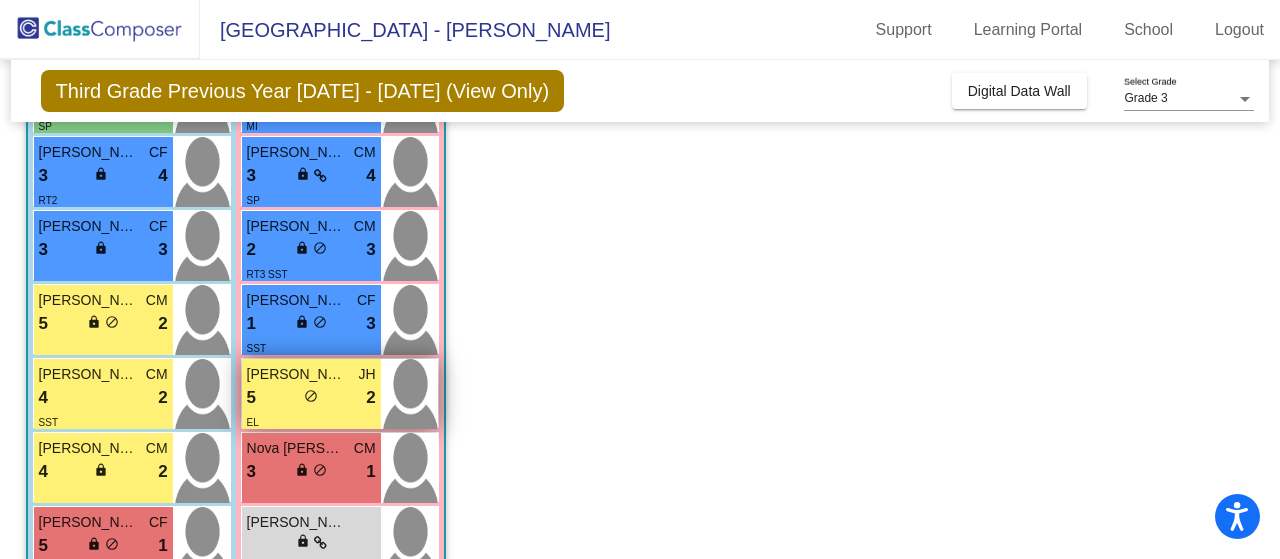 click on "5 lock do_not_disturb_alt 2" at bounding box center [311, 398] 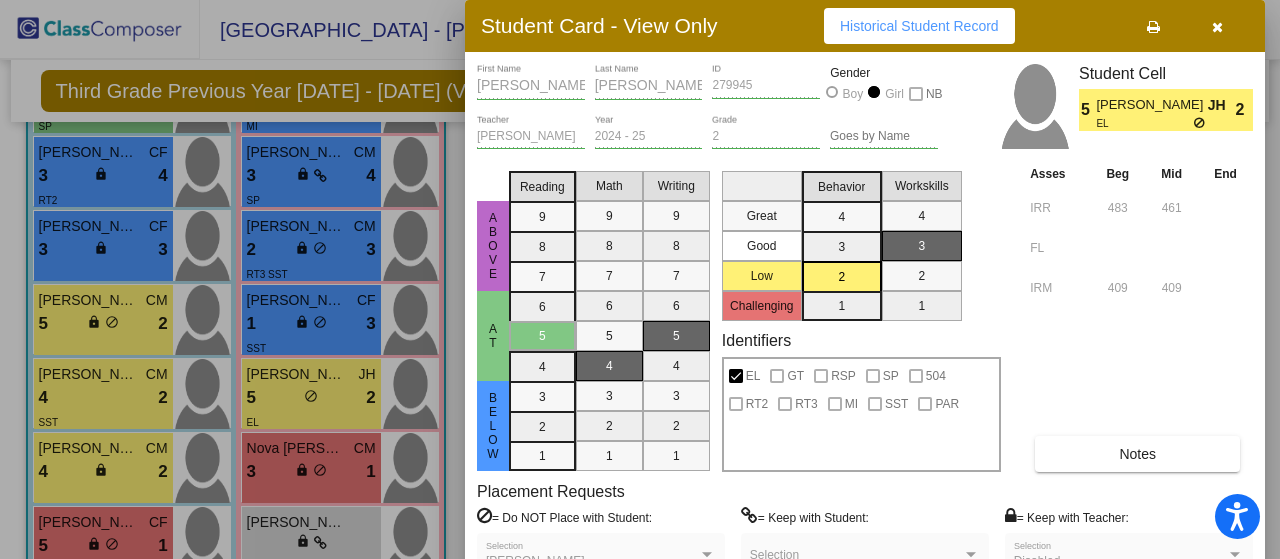 click at bounding box center [1217, 27] 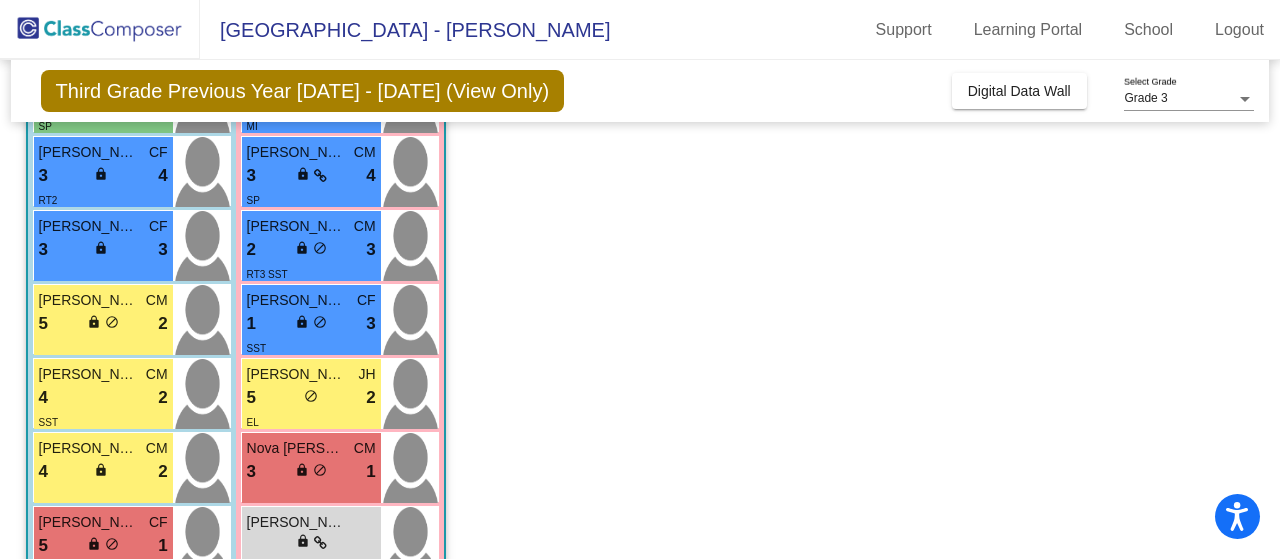 click on "Class 1    picture_as_pdf [PERSON_NAME]  Add Student  First Name Last Name Student Id  (Recommended)   Boy   Girl   [DEMOGRAPHIC_DATA] Add Close  Boys : 15  [PERSON_NAME] 6 lock do_not_disturb_alt 4 RT2 [PERSON_NAME] CF 5 lock do_not_disturb_alt 4 [PERSON_NAME] CM 5 lock do_not_disturb_alt 4 [PERSON_NAME] CF 5 lock do_not_disturb_alt 4 [PERSON_NAME] JH 4 lock do_not_disturb_alt 4 [PERSON_NAME] JH 4 lock do_not_disturb_alt 4 [PERSON_NAME] CF 4 lock do_not_disturb_alt 3 SP [PERSON_NAME] [PERSON_NAME] 3 lock do_not_disturb_alt 4 RT2 [PERSON_NAME] CF 3 lock do_not_disturb_alt 3 Jayden [PERSON_NAME] 5 lock do_not_disturb_alt 2 [PERSON_NAME] CM 4 lock do_not_disturb_alt 2 SST [PERSON_NAME] CM 4 lock do_not_disturb_alt 2 [PERSON_NAME] CF 5 lock do_not_disturb_alt 1 SST [PERSON_NAME] JH 3 lock do_not_disturb_alt 1 SP SST [PERSON_NAME] lock do_not_disturb_alt Girls: 13 [PERSON_NAME] [PERSON_NAME] 6 lock do_not_disturb_alt 4 [PERSON_NAME] JH 6 lock do_not_disturb_alt 4 [PERSON_NAME] CF 6 lock 3 CF" 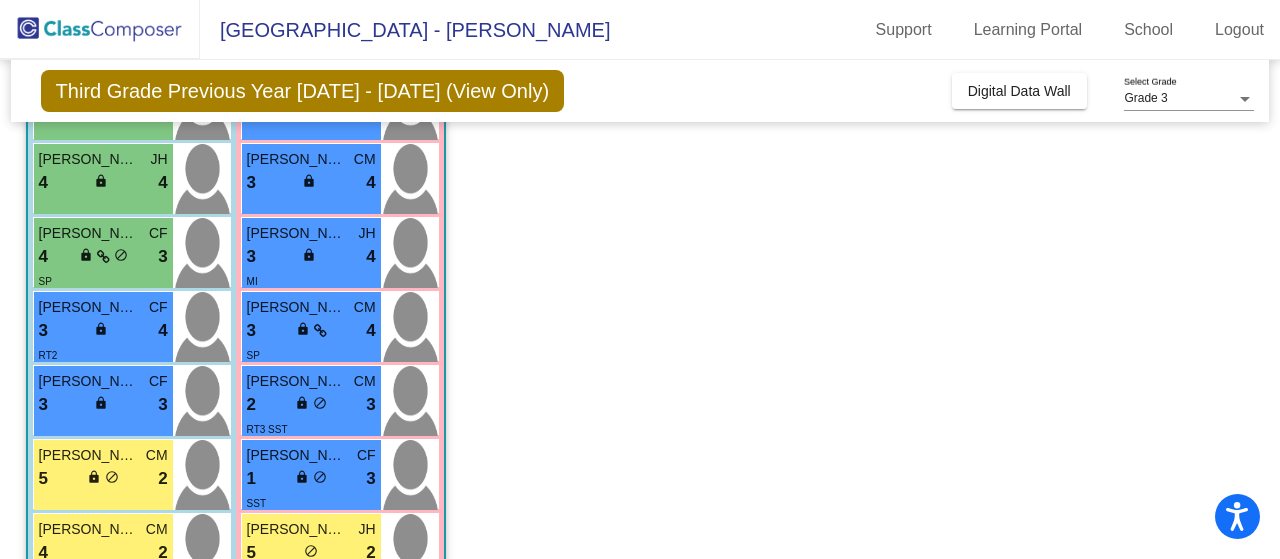 scroll, scrollTop: 502, scrollLeft: 0, axis: vertical 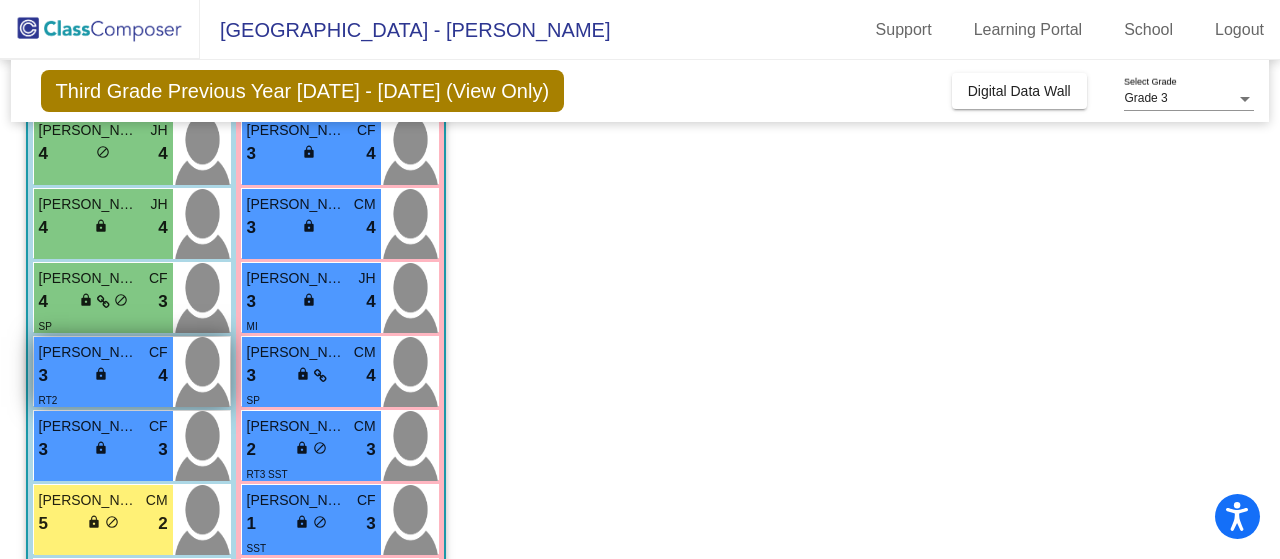 click on "[PERSON_NAME] [PERSON_NAME]" at bounding box center (89, 352) 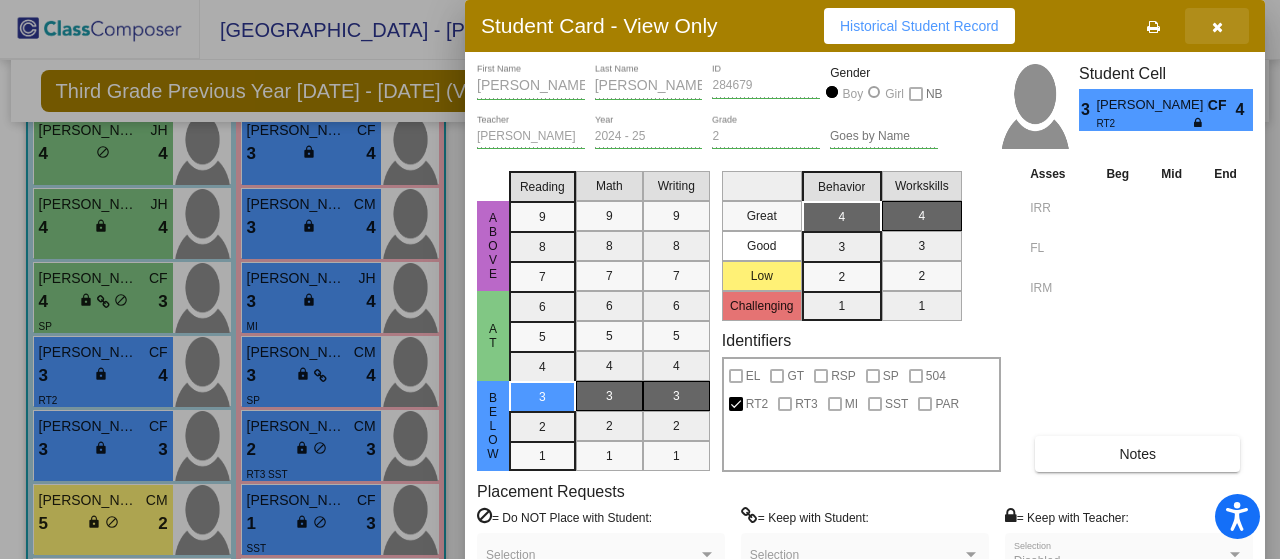 click at bounding box center [1217, 26] 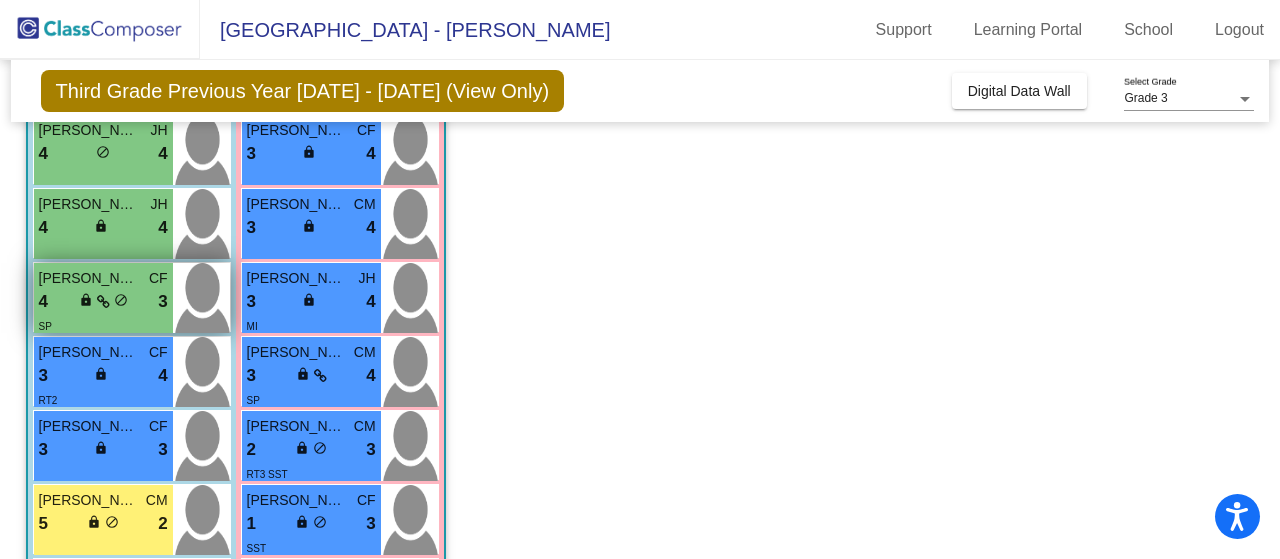 click on "[PERSON_NAME]" at bounding box center (89, 278) 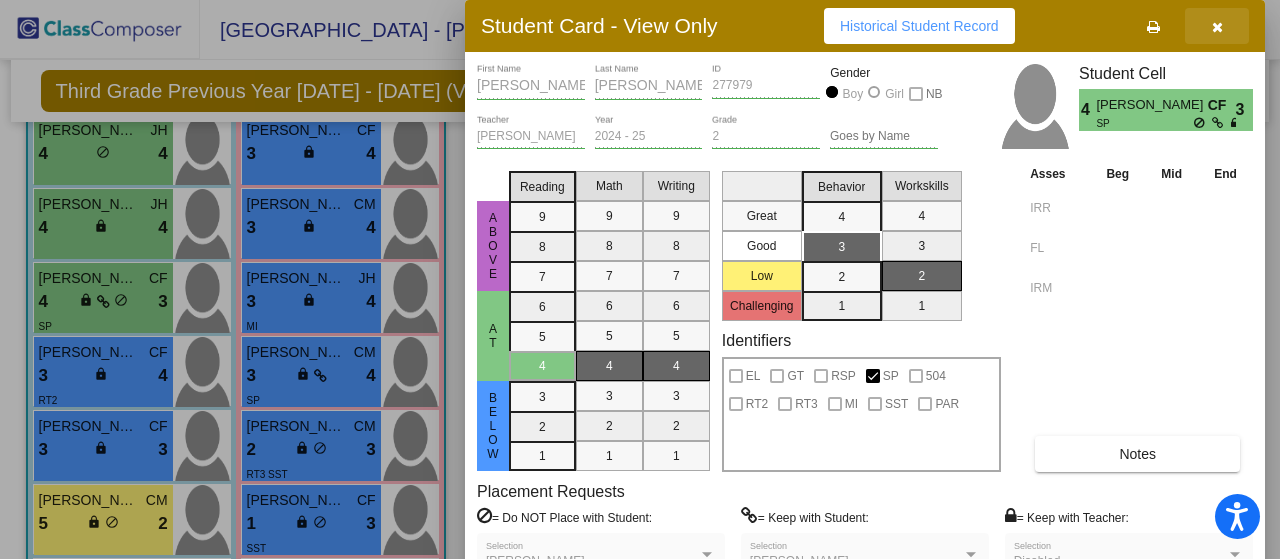 click at bounding box center [1217, 26] 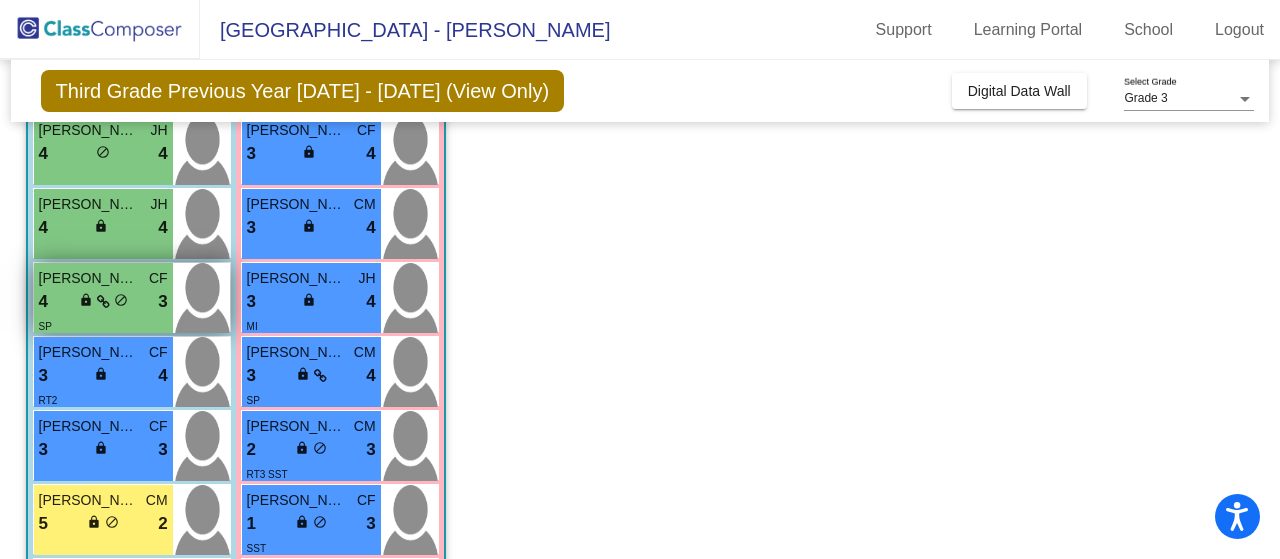 click at bounding box center [103, 302] 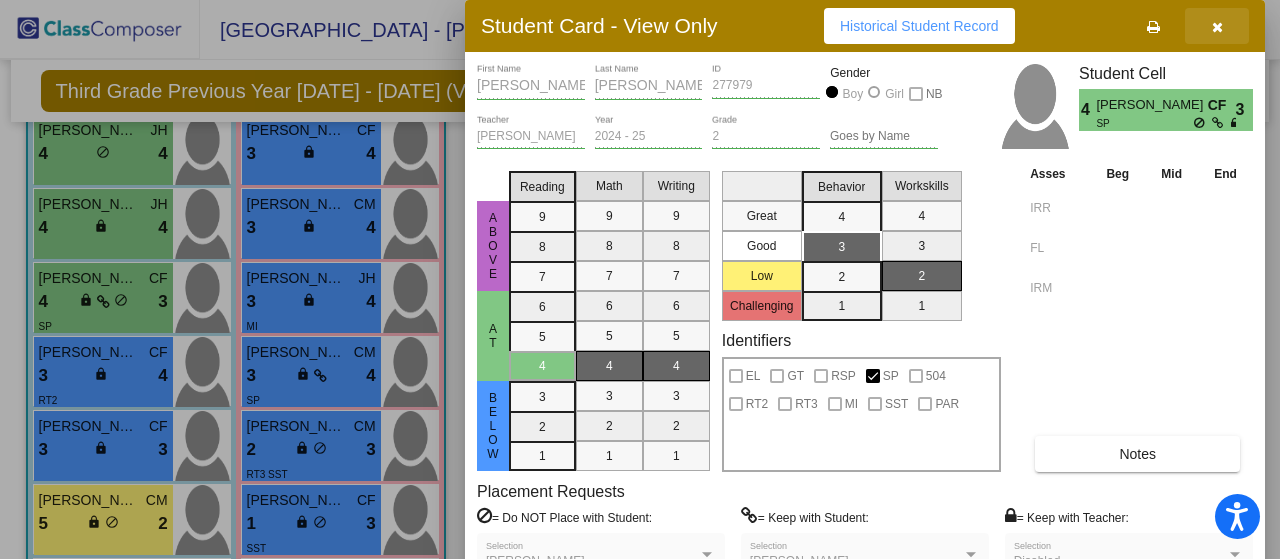 click at bounding box center (1217, 27) 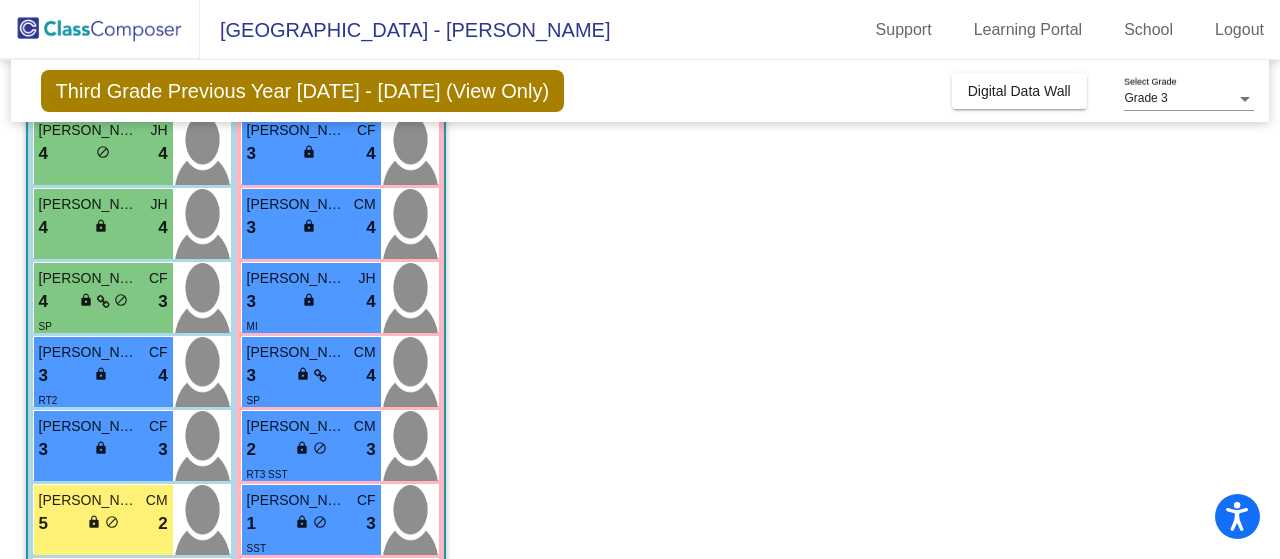 scroll, scrollTop: 402, scrollLeft: 0, axis: vertical 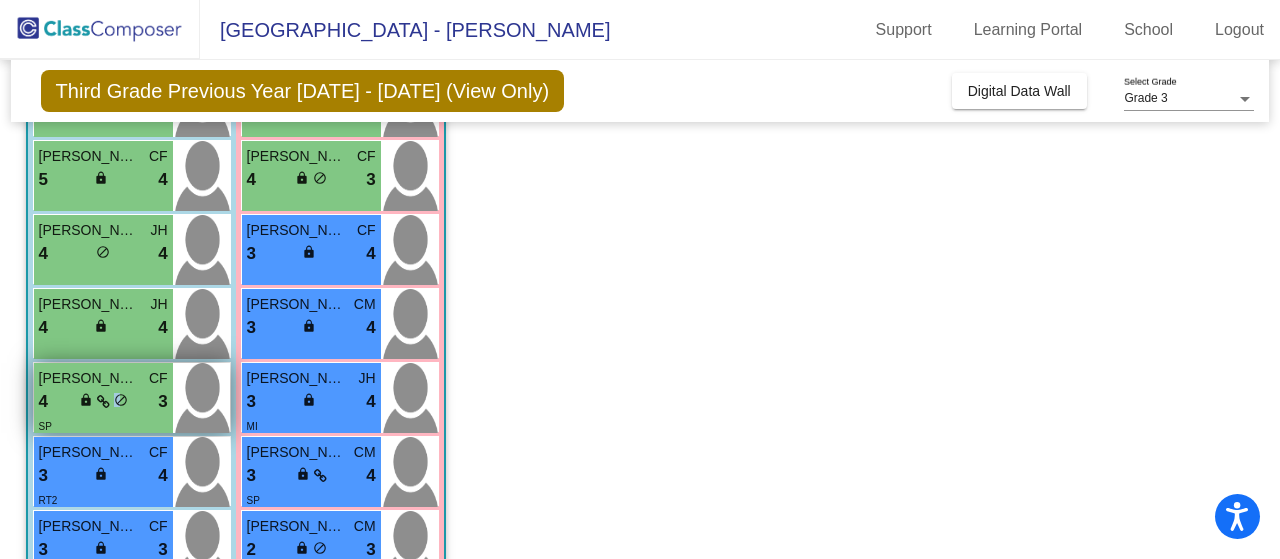 click on "do_not_disturb_alt" at bounding box center (121, 400) 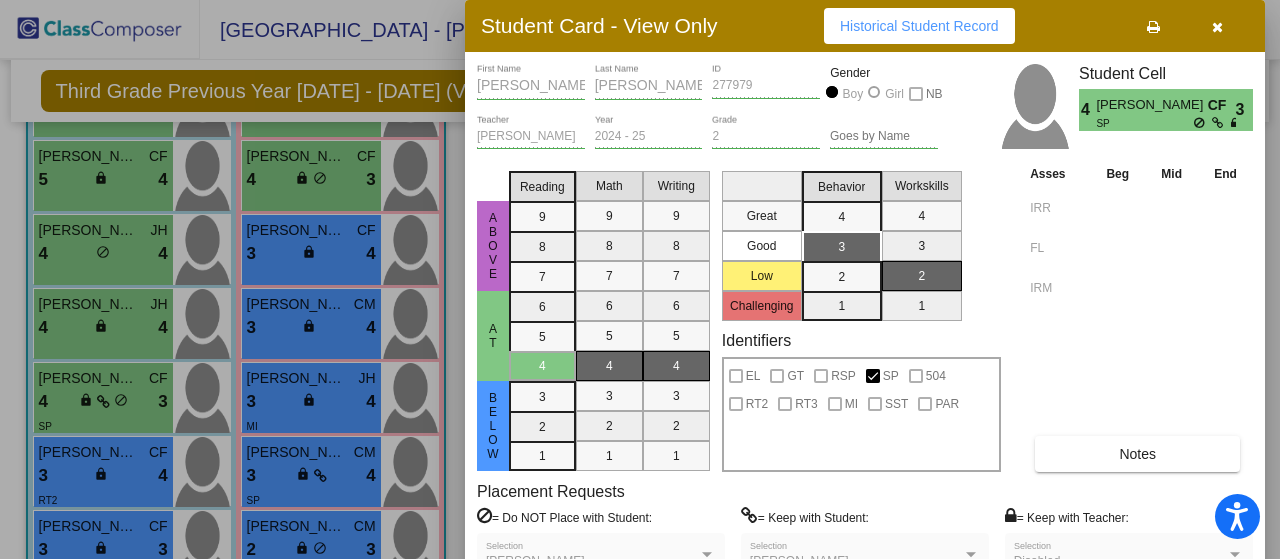click on "Asses Beg Mid End IRR FL IRM  Notes" at bounding box center (1139, 317) 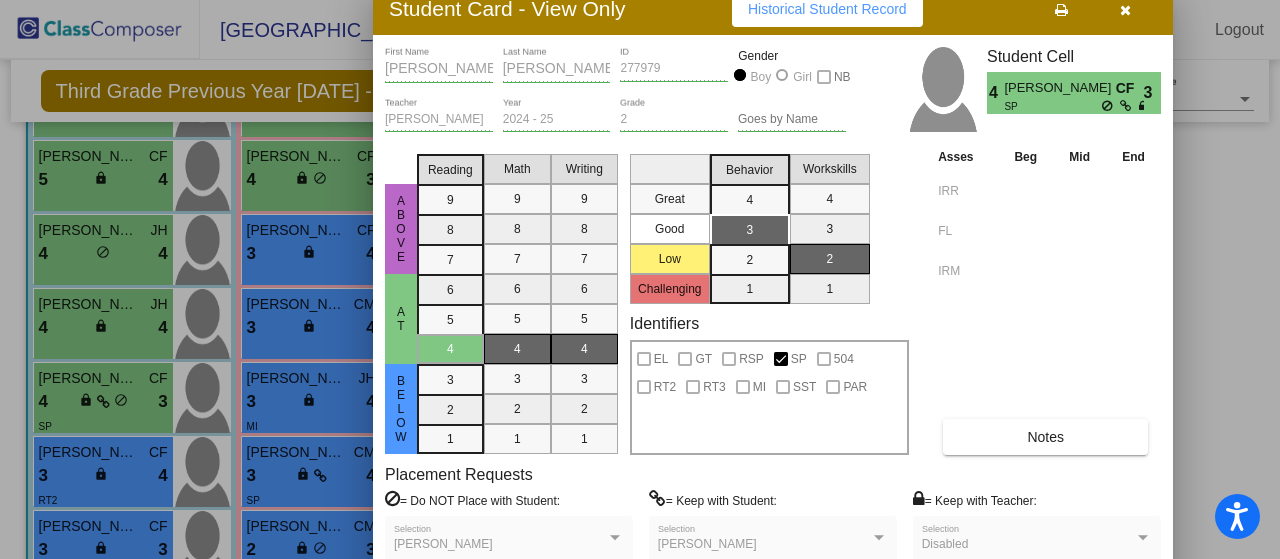 drag, startPoint x: 1079, startPoint y: 8, endPoint x: 987, endPoint y: -9, distance: 93.55747 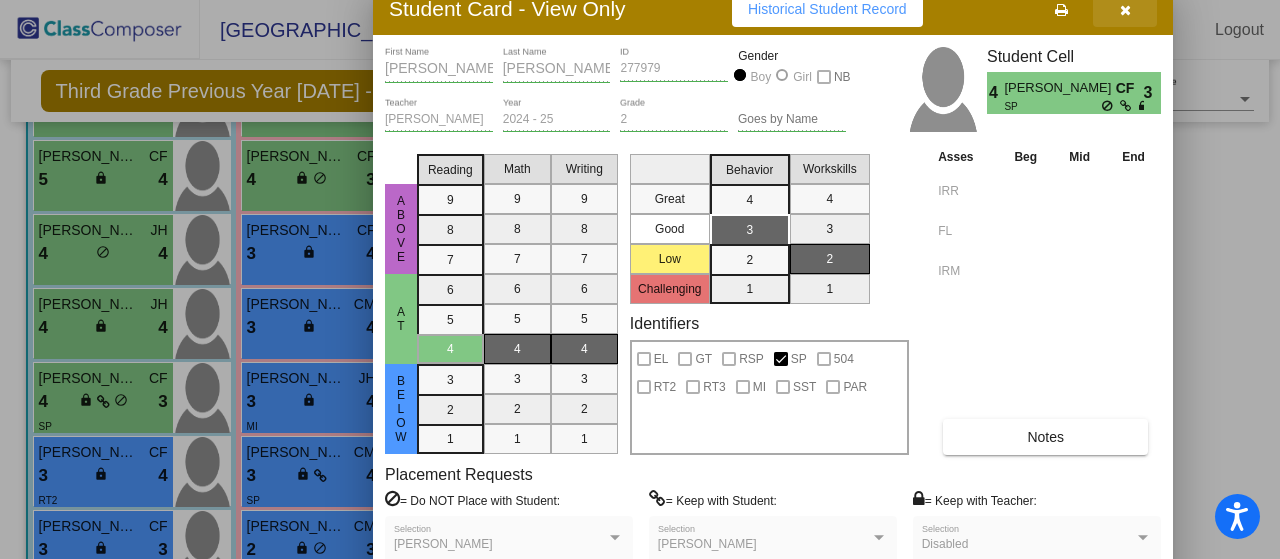 click at bounding box center (1125, 9) 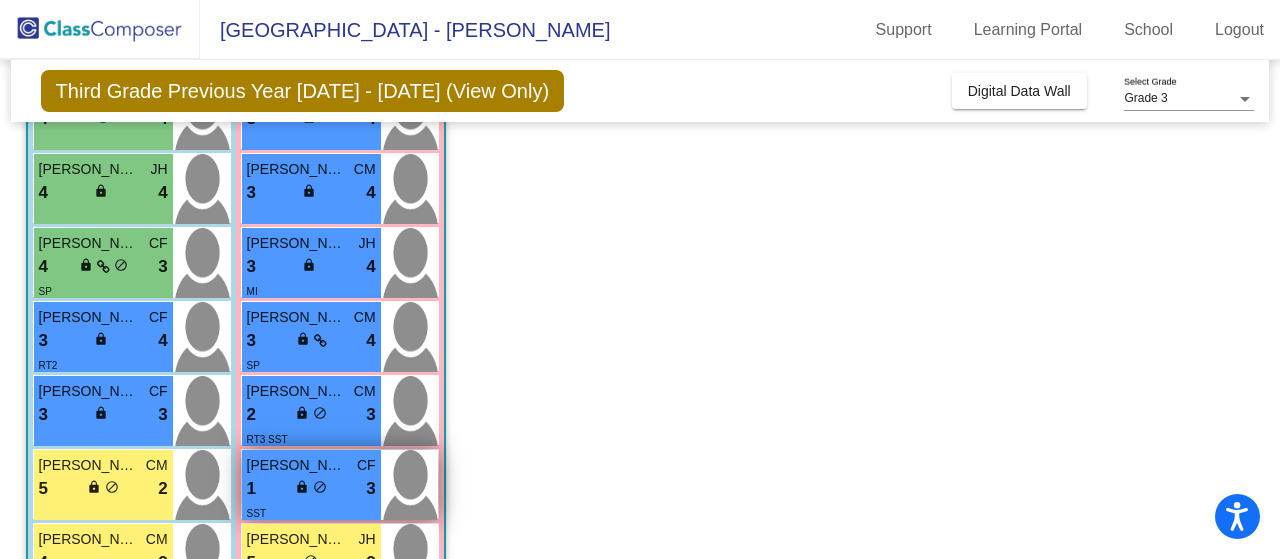 scroll, scrollTop: 502, scrollLeft: 0, axis: vertical 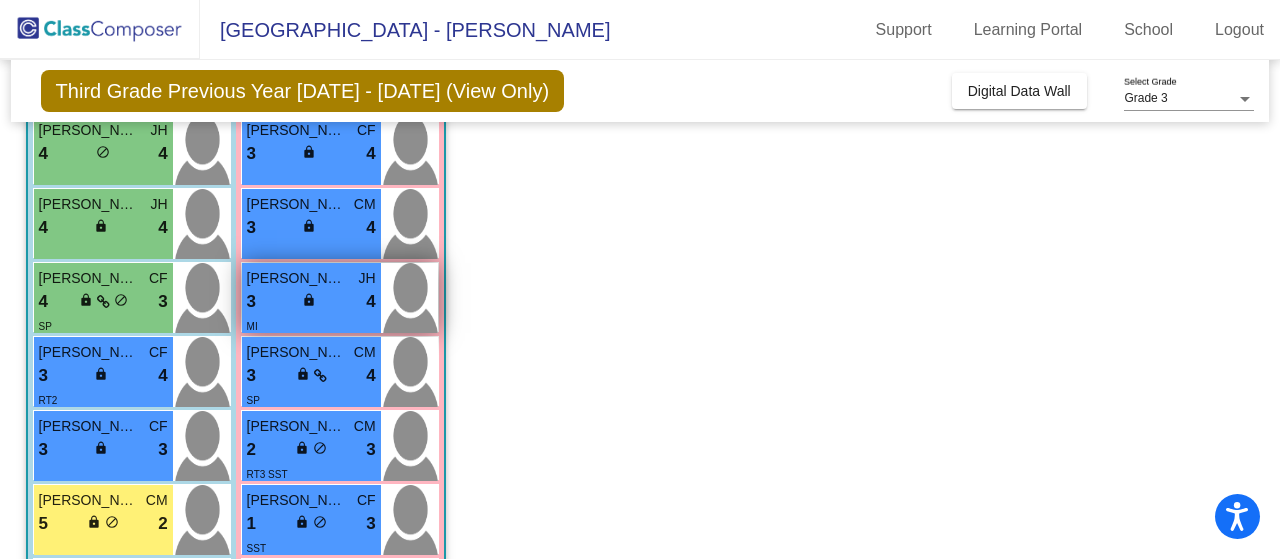 click on "[PERSON_NAME]" at bounding box center [297, 278] 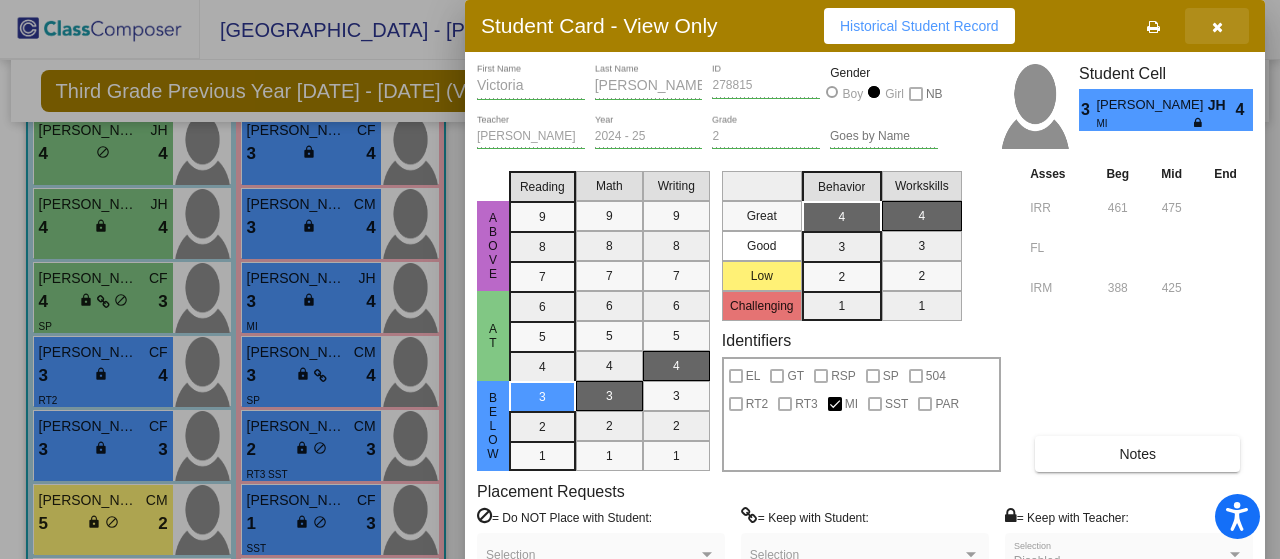click at bounding box center (1217, 26) 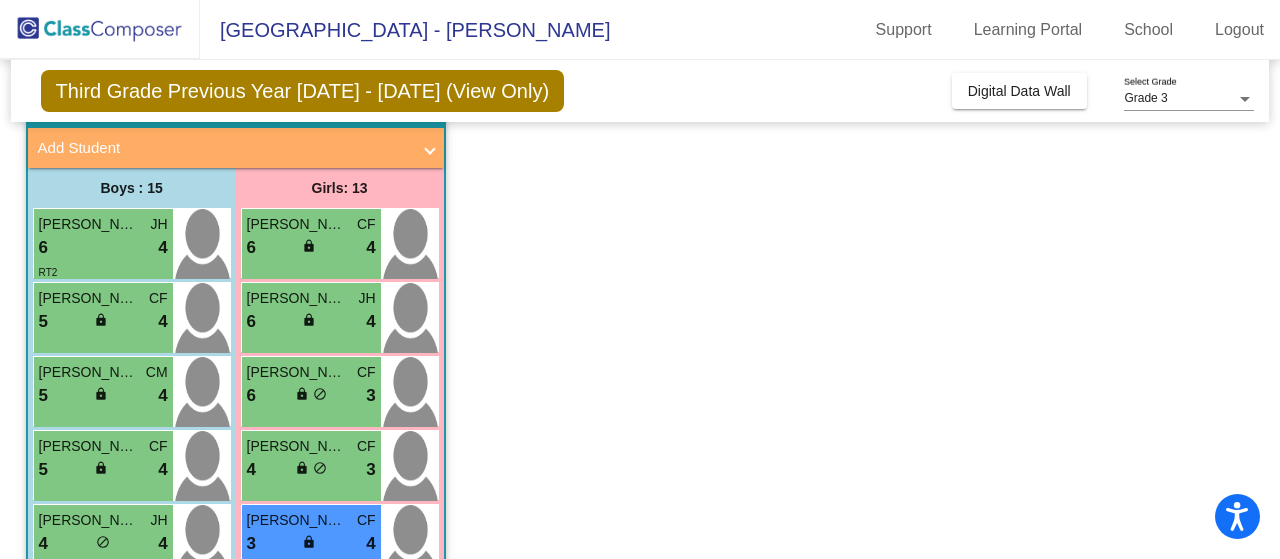 scroll, scrollTop: 0, scrollLeft: 0, axis: both 